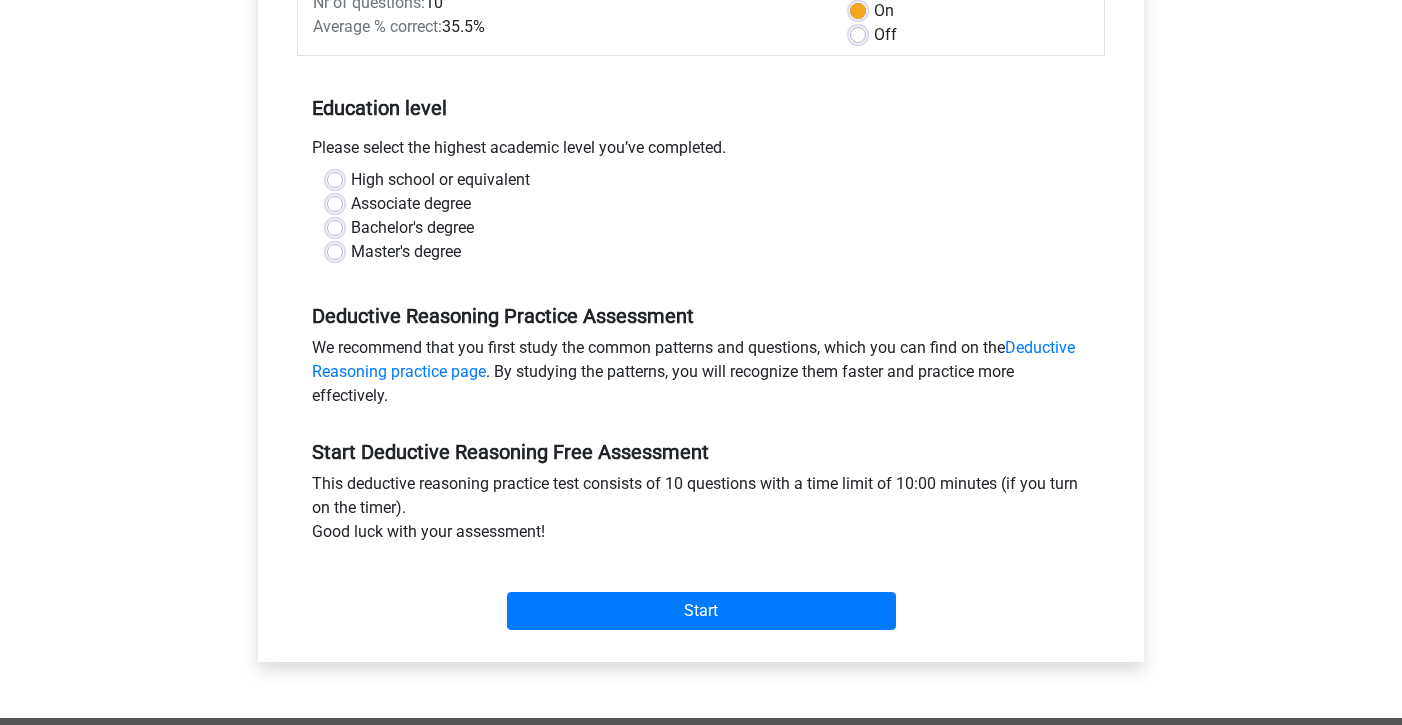 scroll, scrollTop: 331, scrollLeft: 0, axis: vertical 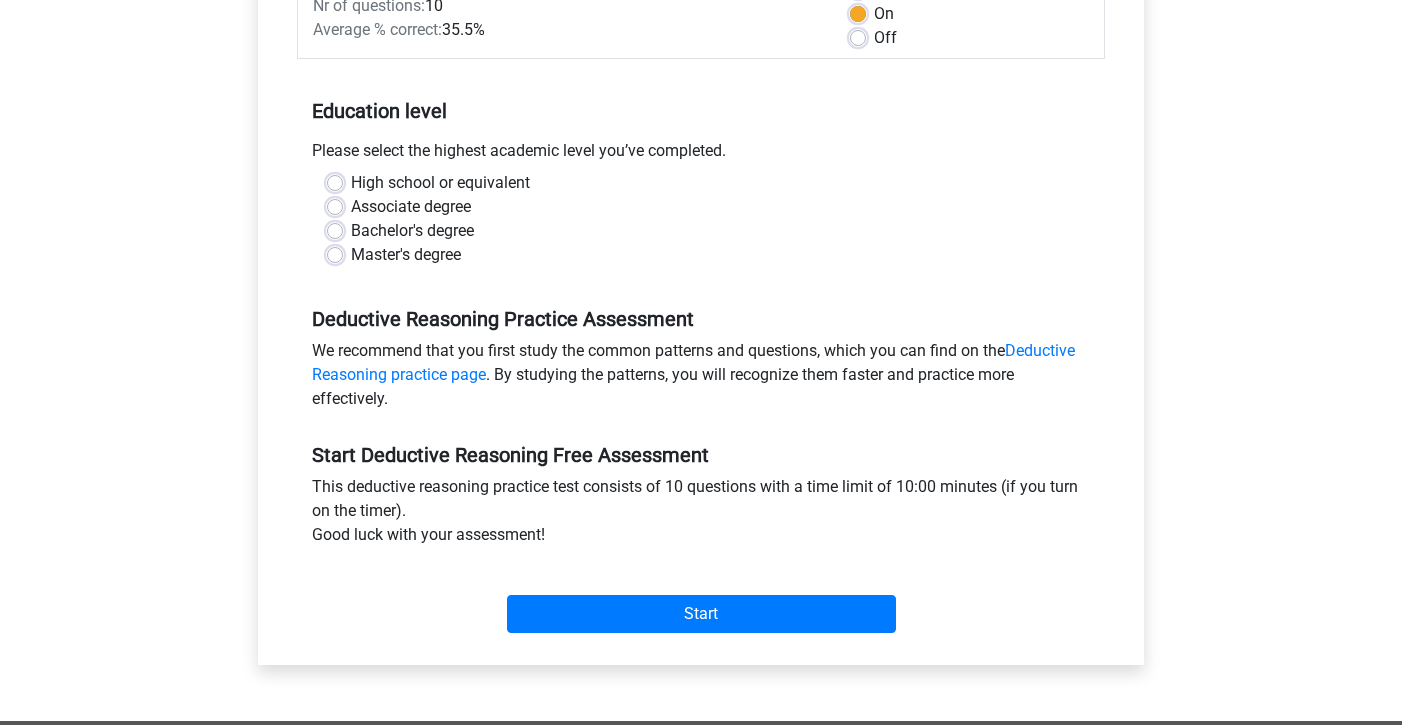 click on "Bachelor's degree" at bounding box center (412, 231) 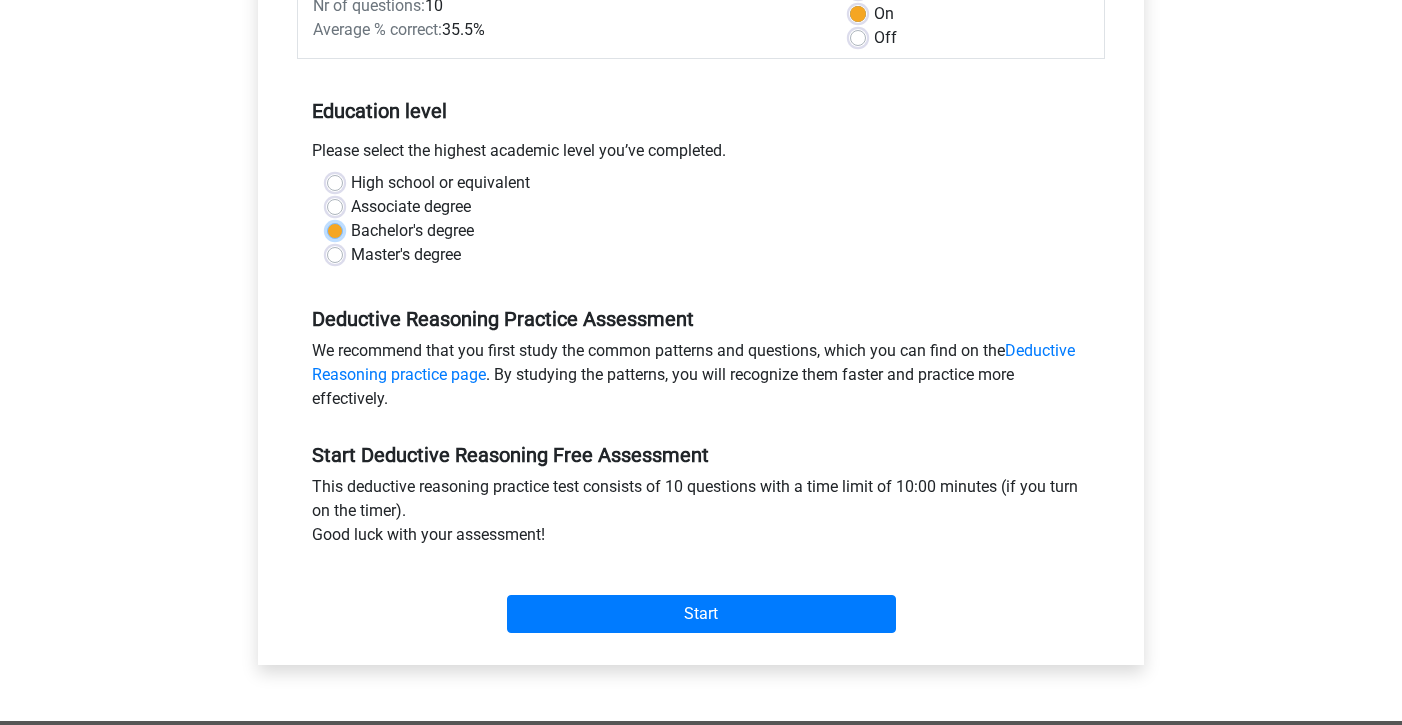 click on "Bachelor's degree" at bounding box center (335, 229) 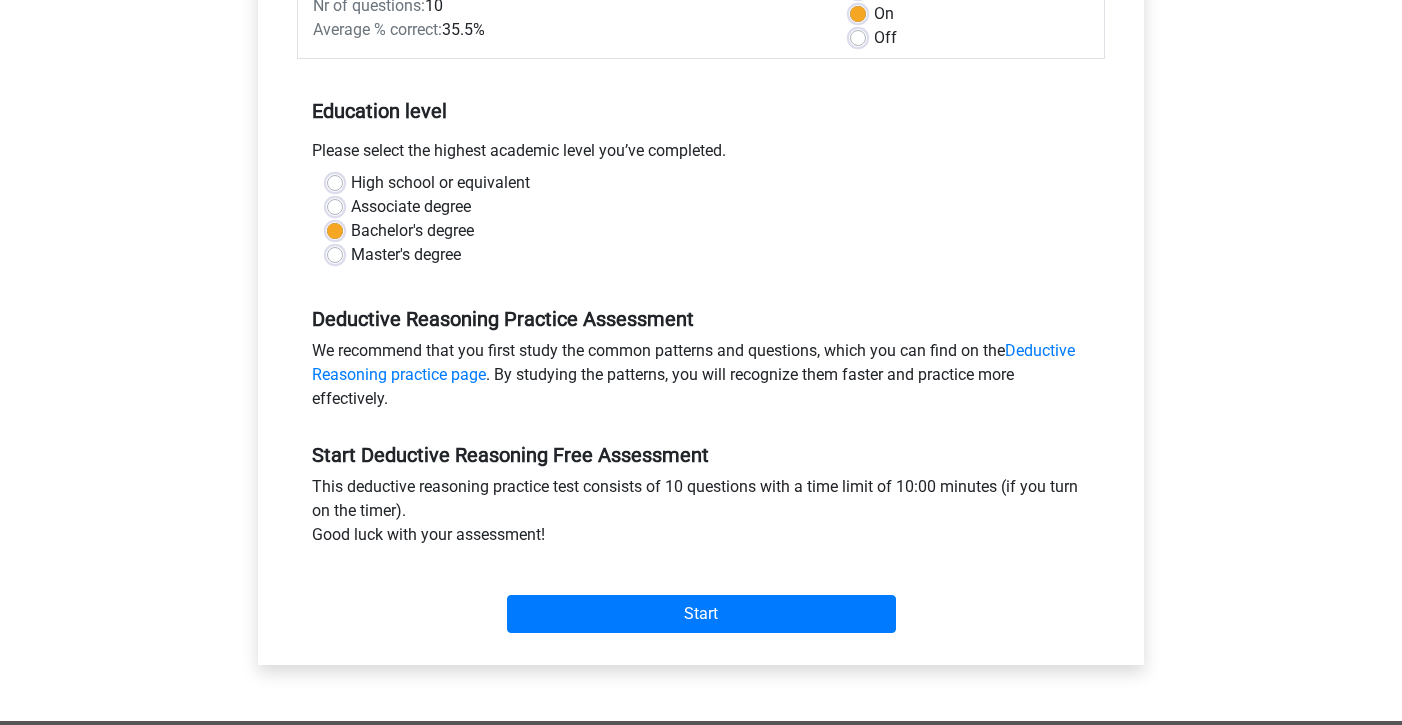 click on "Bachelor's degree" at bounding box center [412, 231] 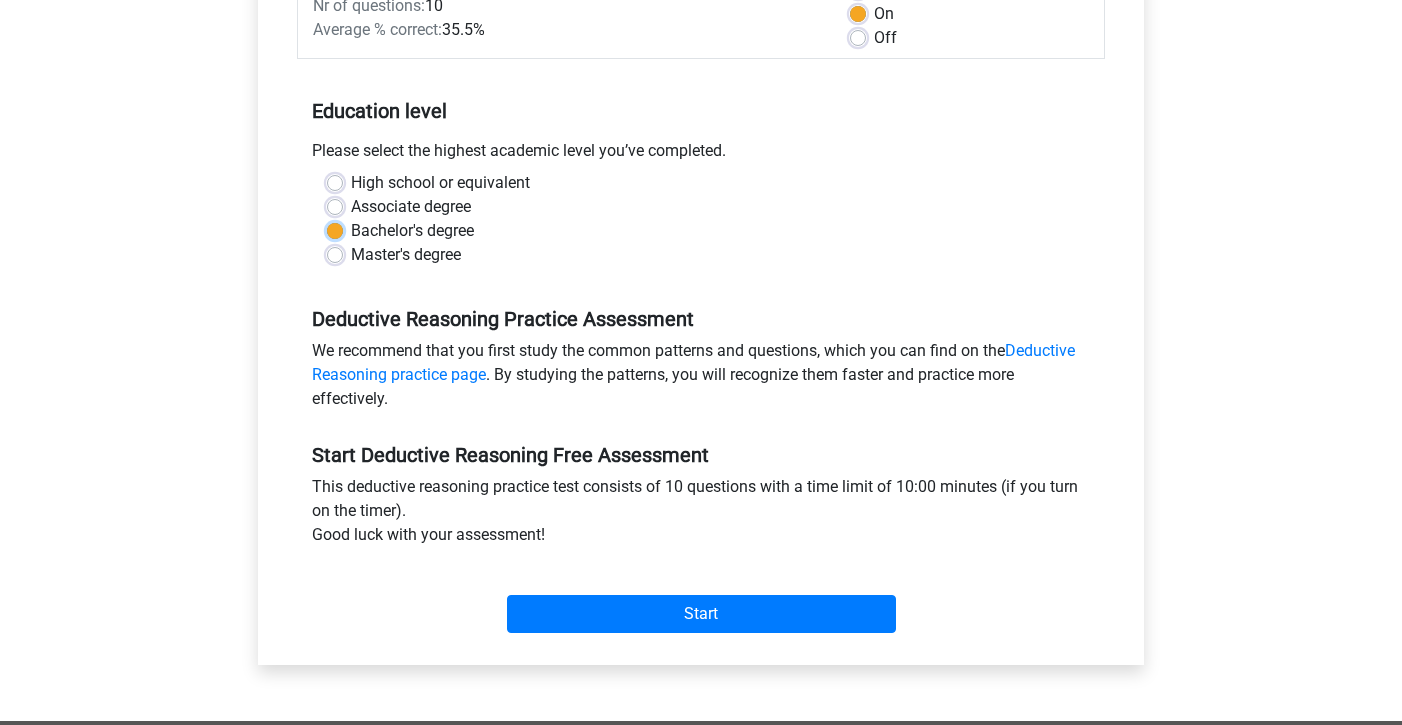 click on "Bachelor's degree" at bounding box center (335, 229) 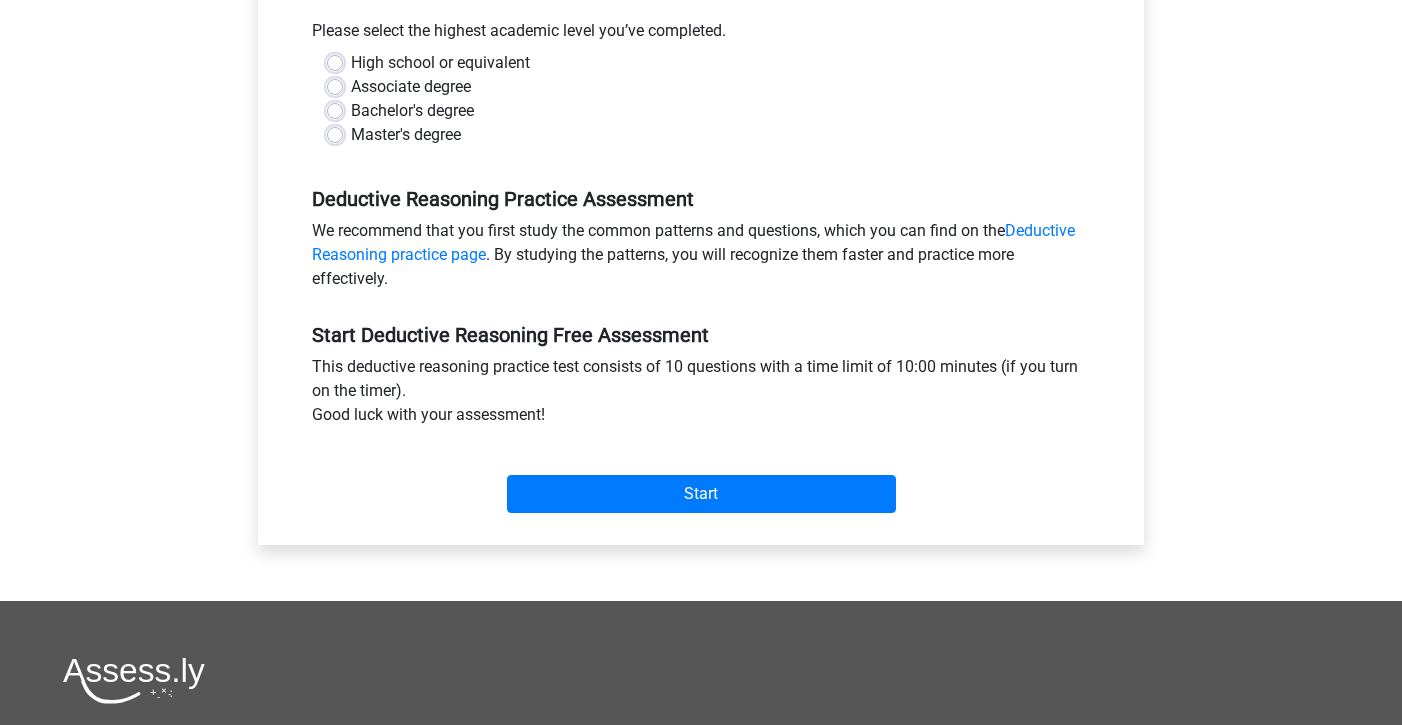scroll, scrollTop: 452, scrollLeft: 0, axis: vertical 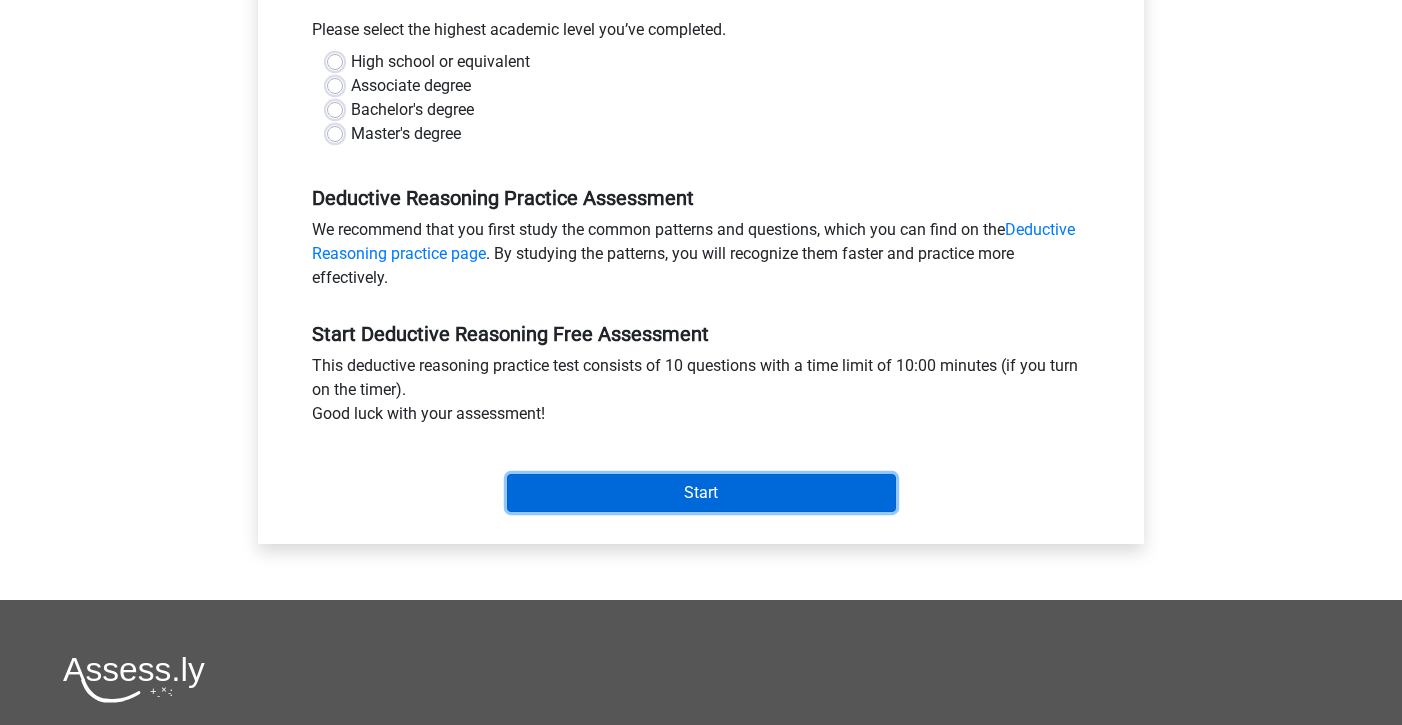 click on "Start" at bounding box center [701, 493] 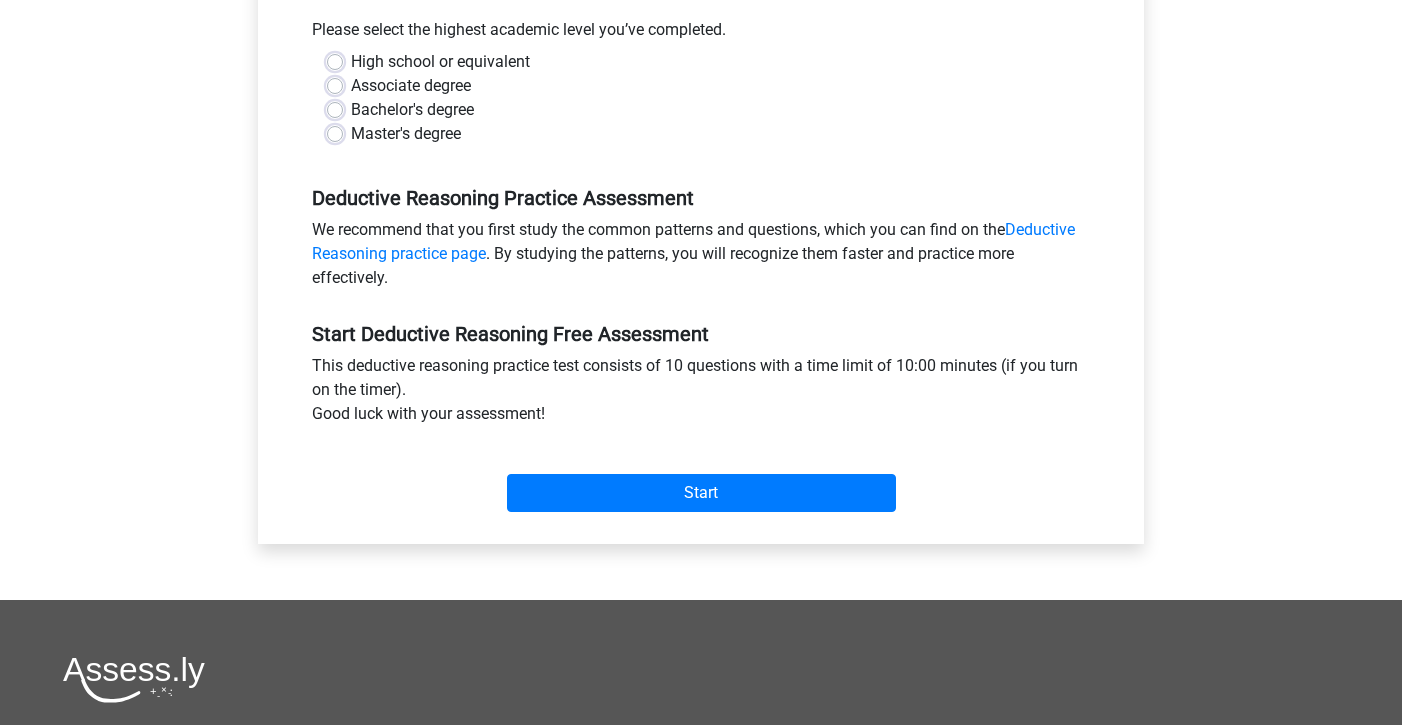 click on "Deductive Reasoning
Practice Assessment" at bounding box center [701, 198] 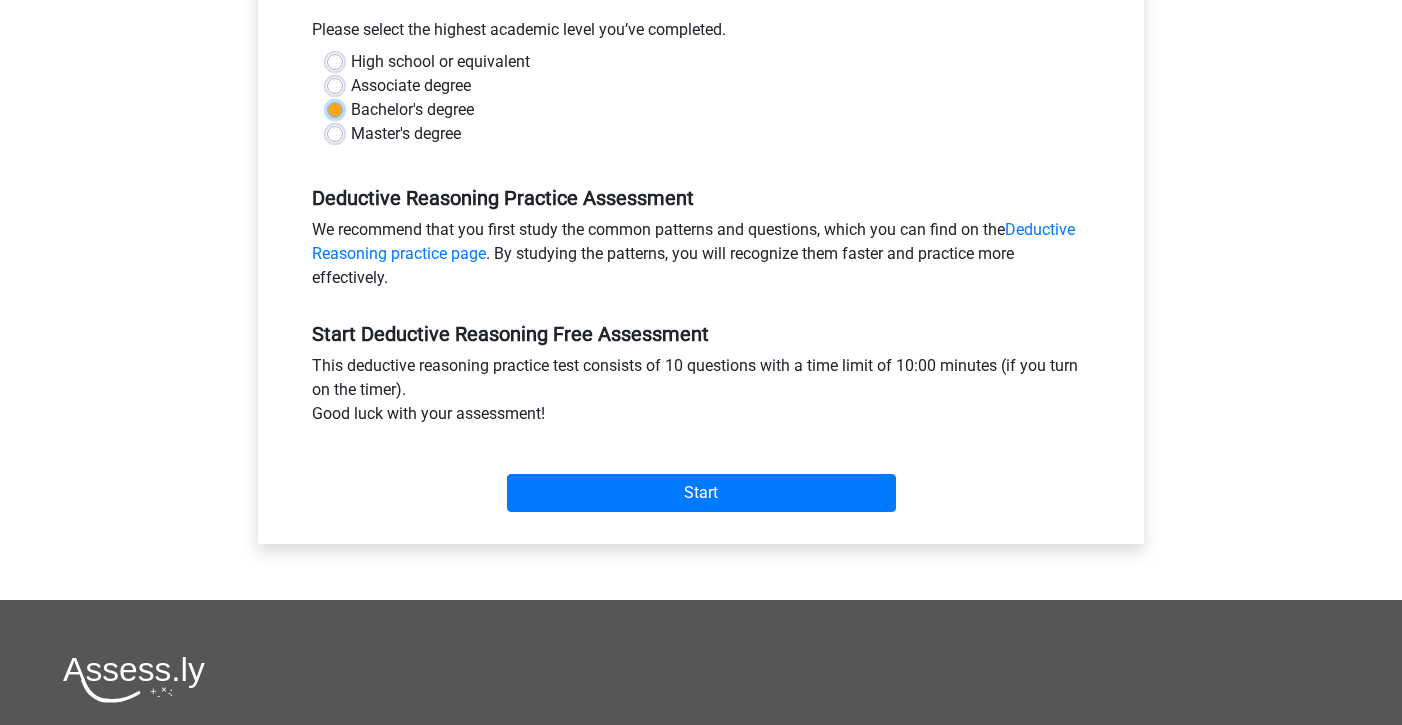 click on "Bachelor's degree" at bounding box center (335, 108) 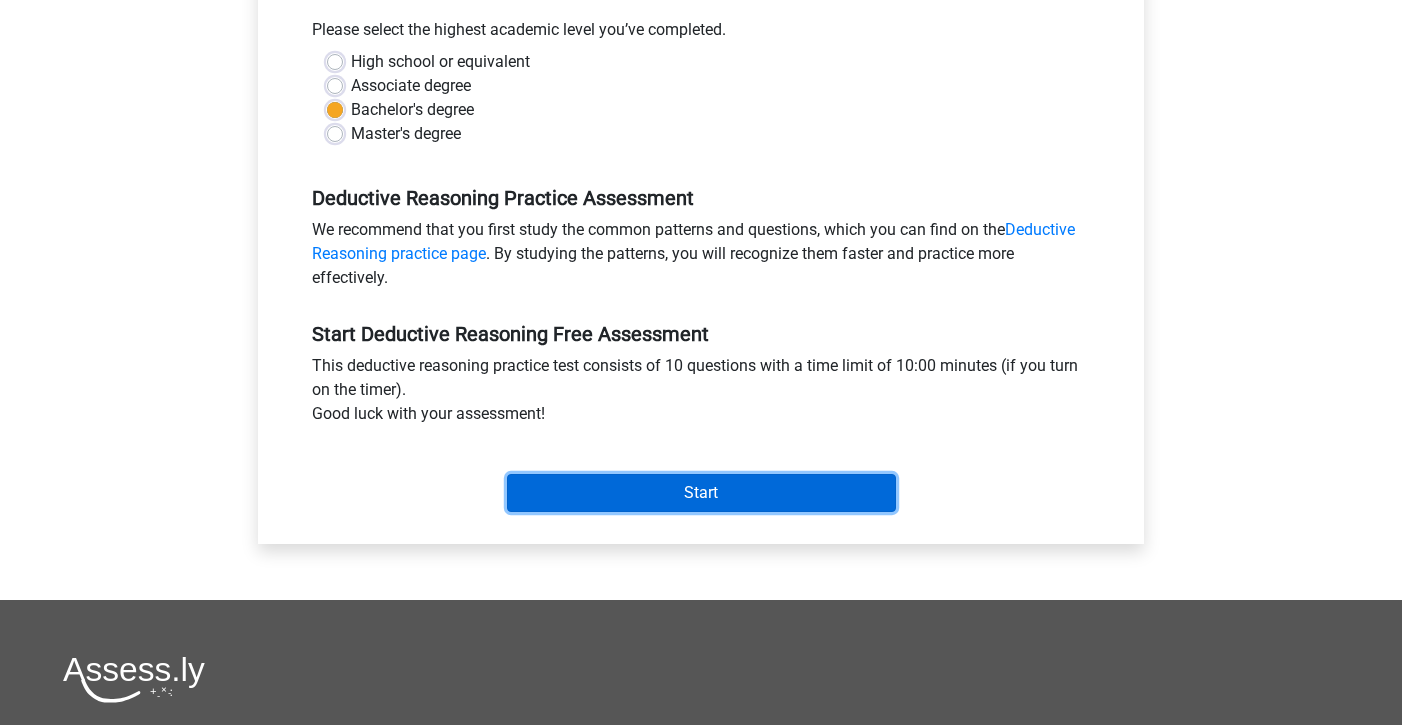 click on "Start" at bounding box center [701, 493] 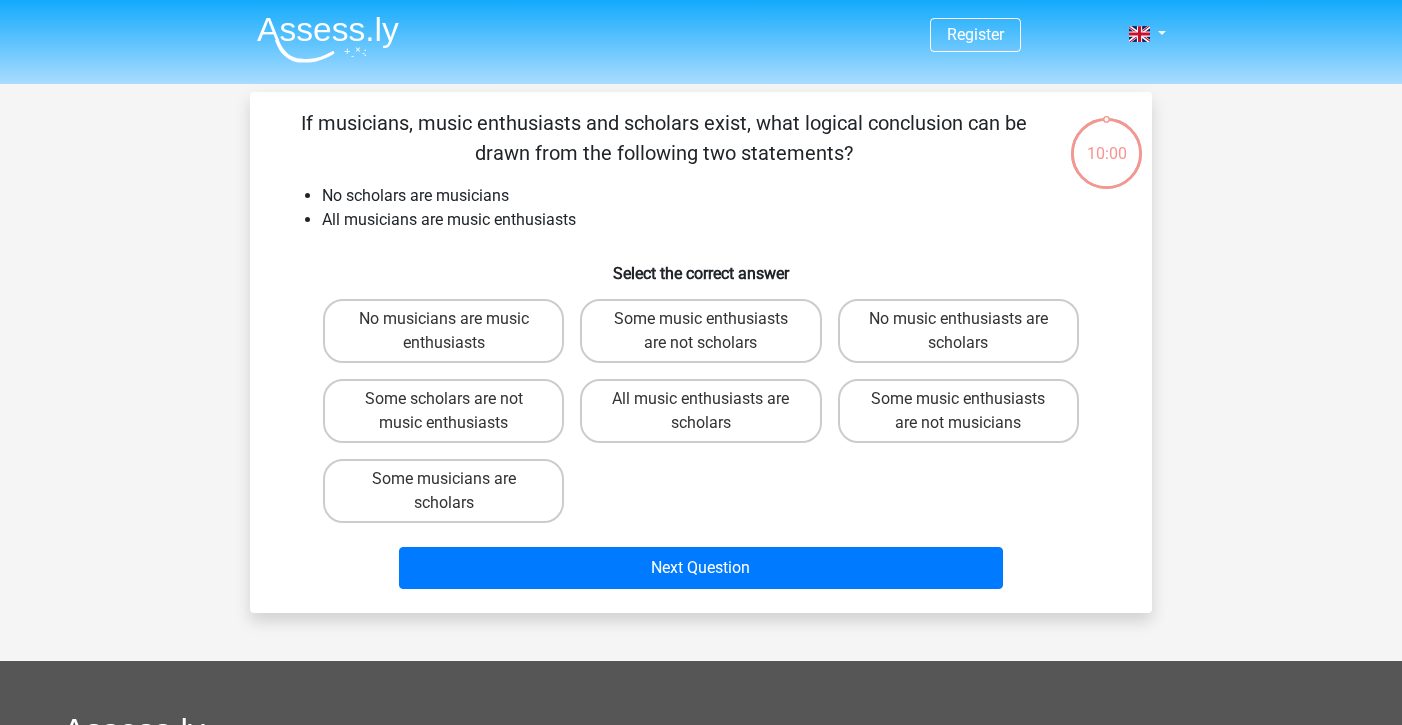 scroll, scrollTop: 0, scrollLeft: 0, axis: both 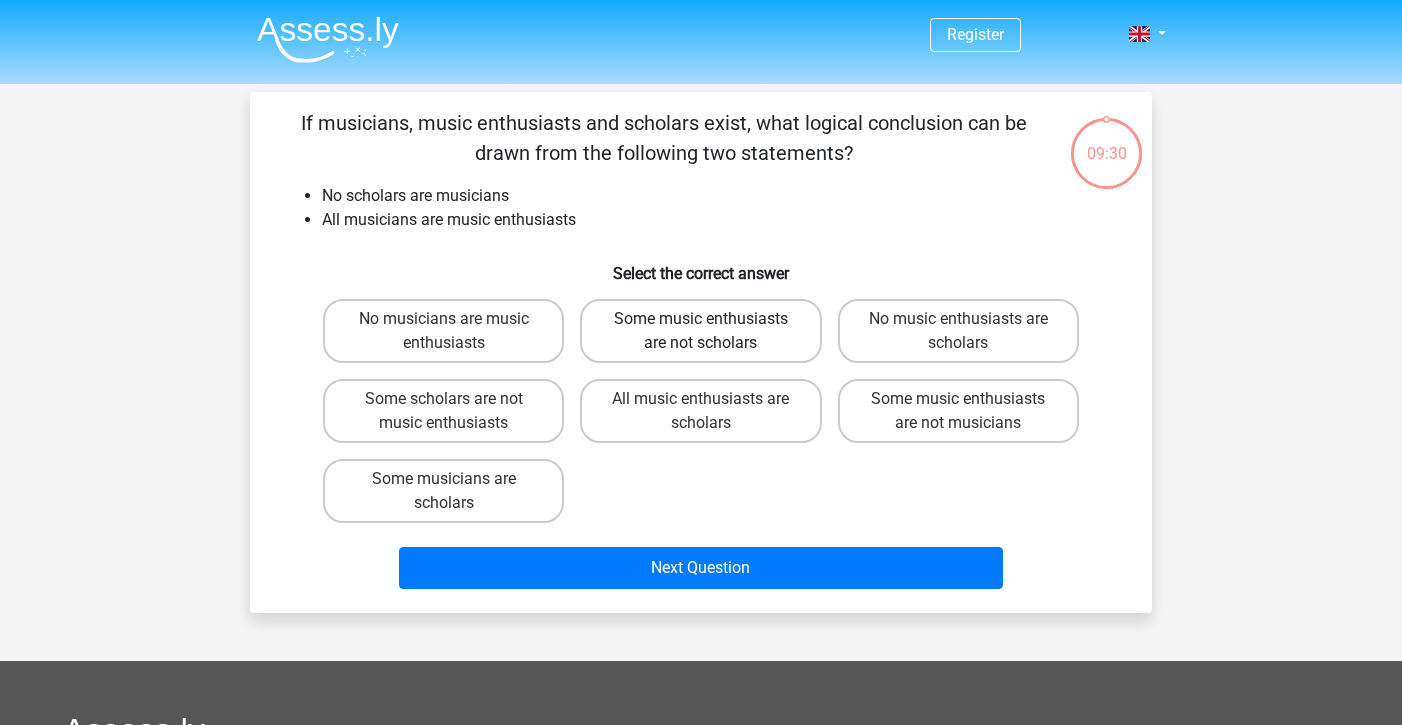 click on "Some music enthusiasts are not scholars" at bounding box center (700, 331) 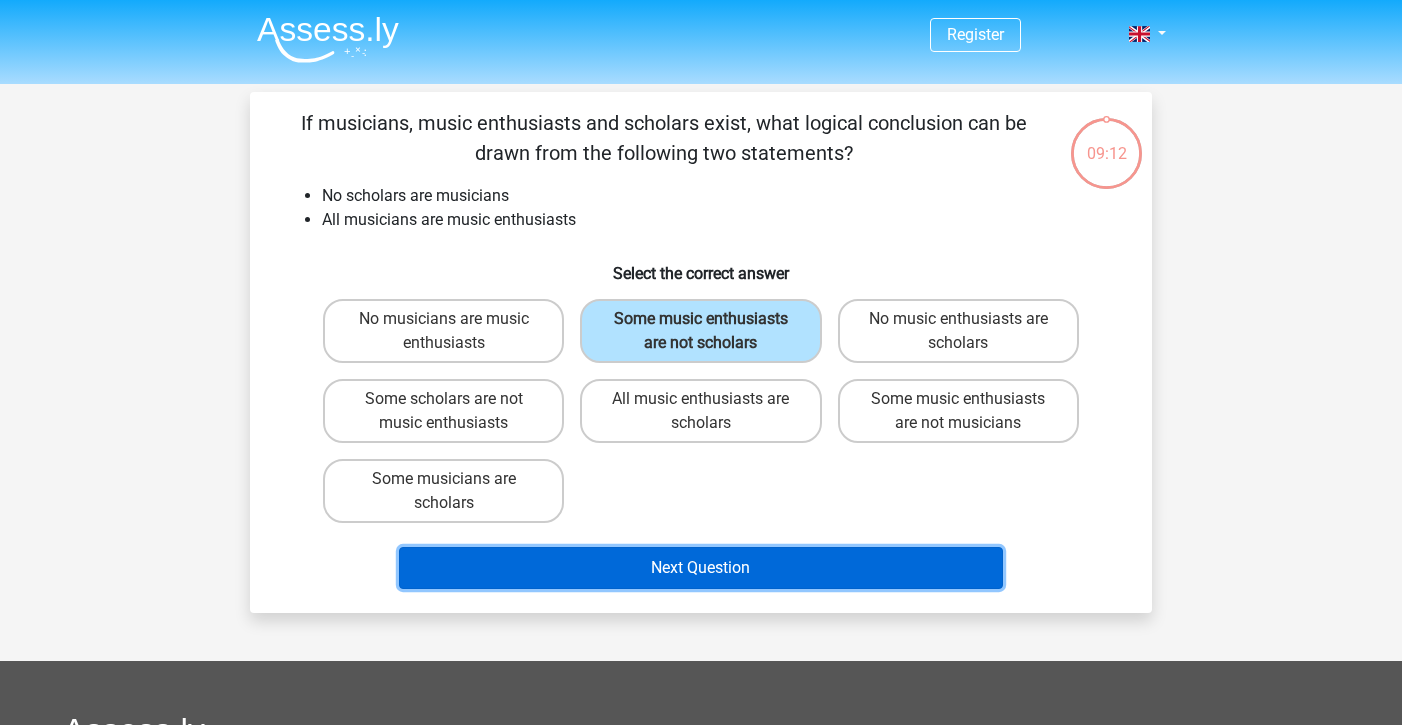 click on "Next Question" at bounding box center (701, 568) 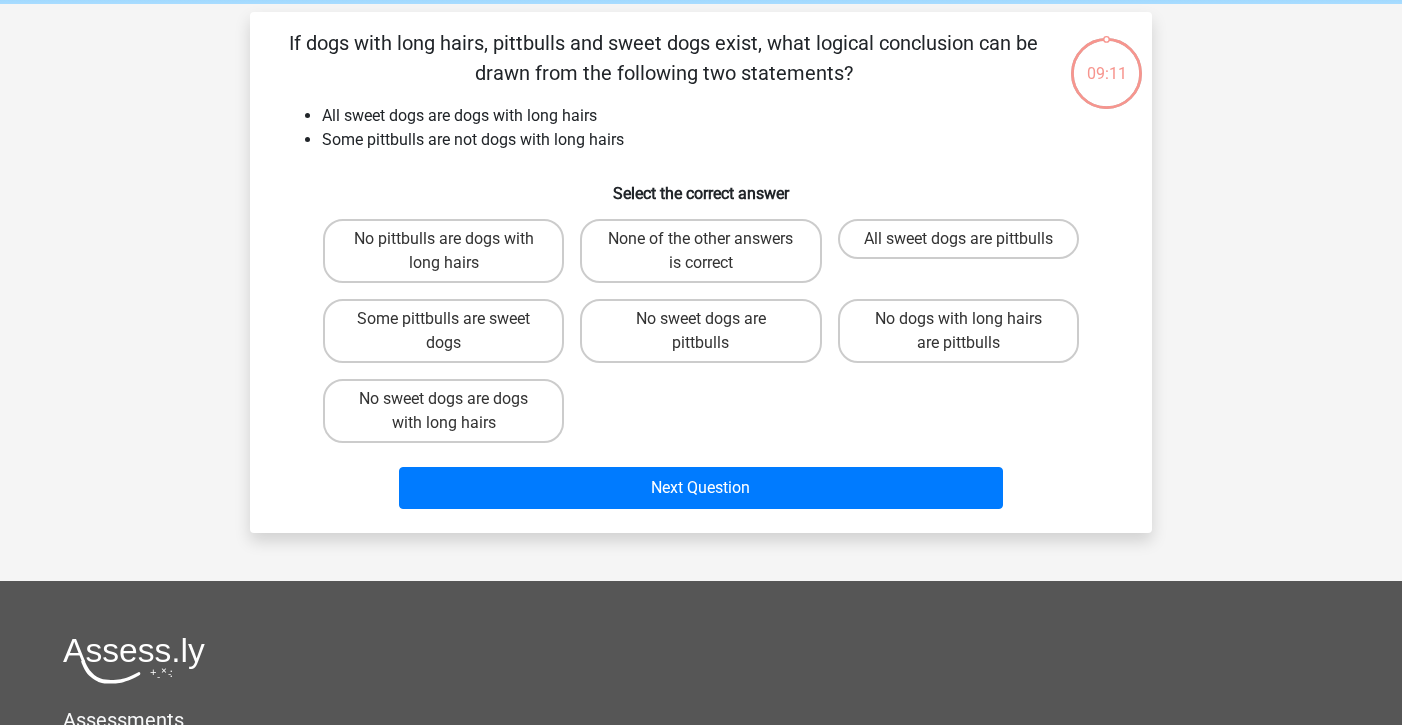 scroll, scrollTop: 92, scrollLeft: 0, axis: vertical 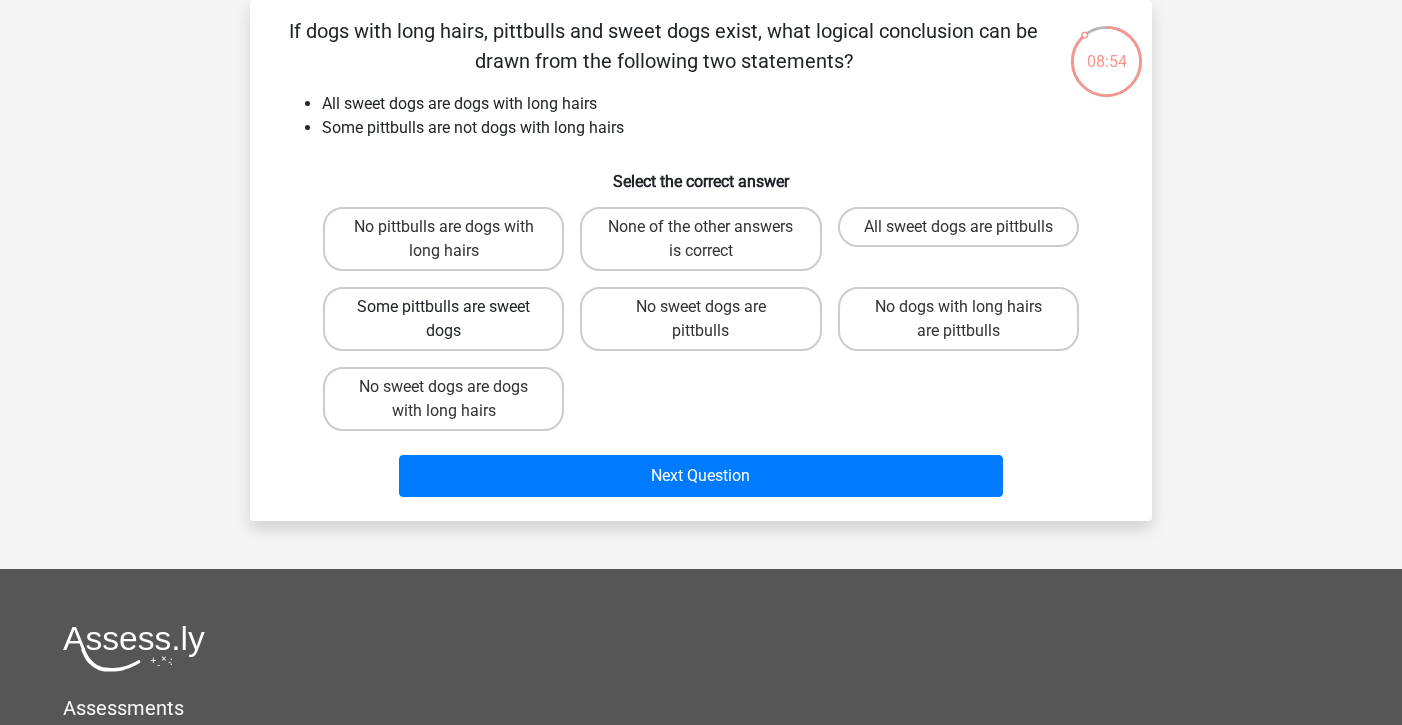 click on "Some pittbulls are sweet dogs" at bounding box center [443, 319] 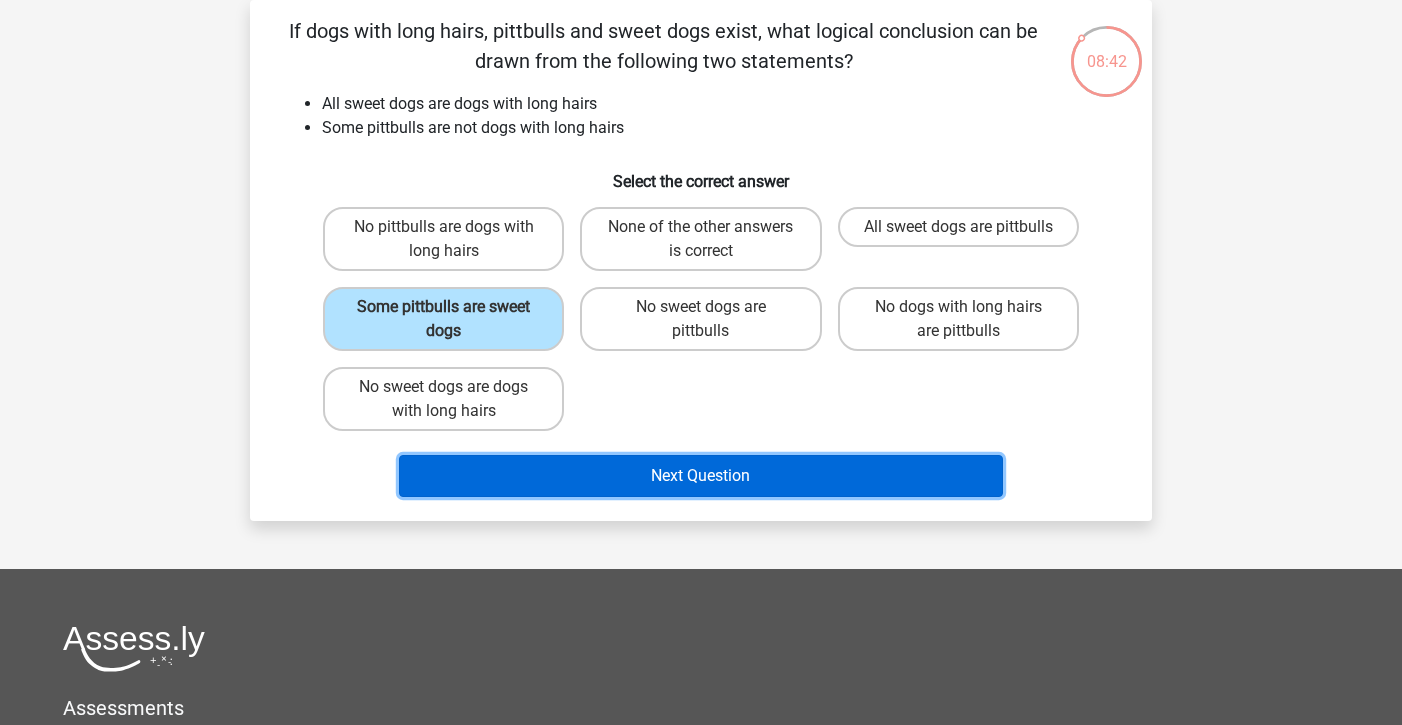 click on "Next Question" at bounding box center [701, 476] 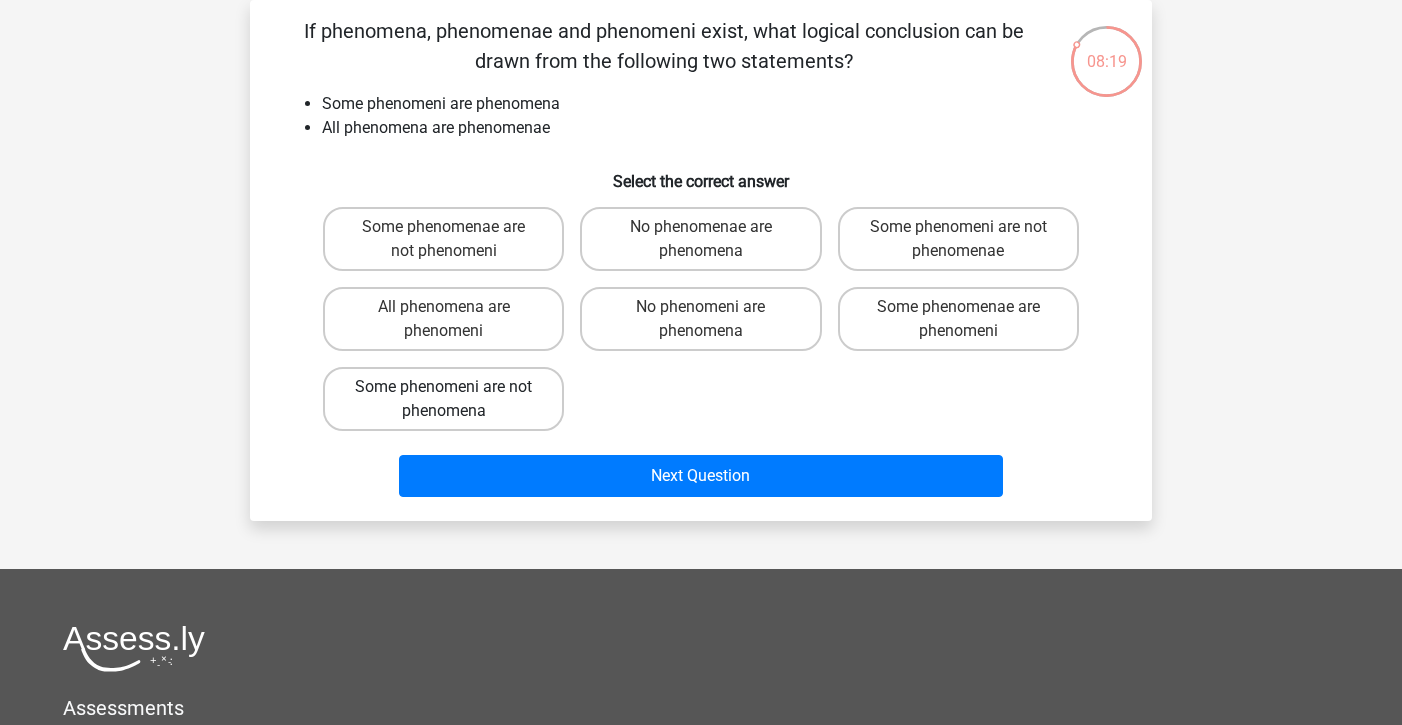 click on "Some phenomeni are not phenomena" at bounding box center [443, 399] 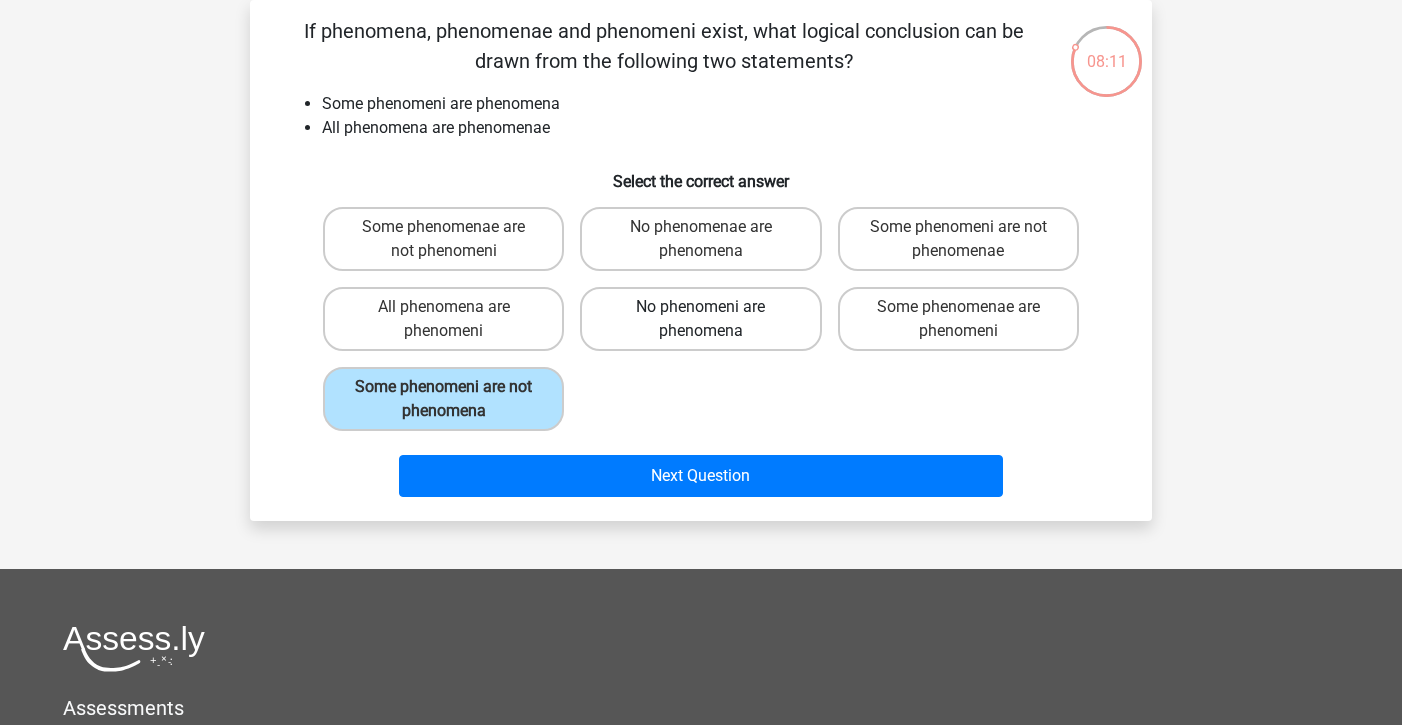 click on "No phenomeni are phenomena" at bounding box center [700, 319] 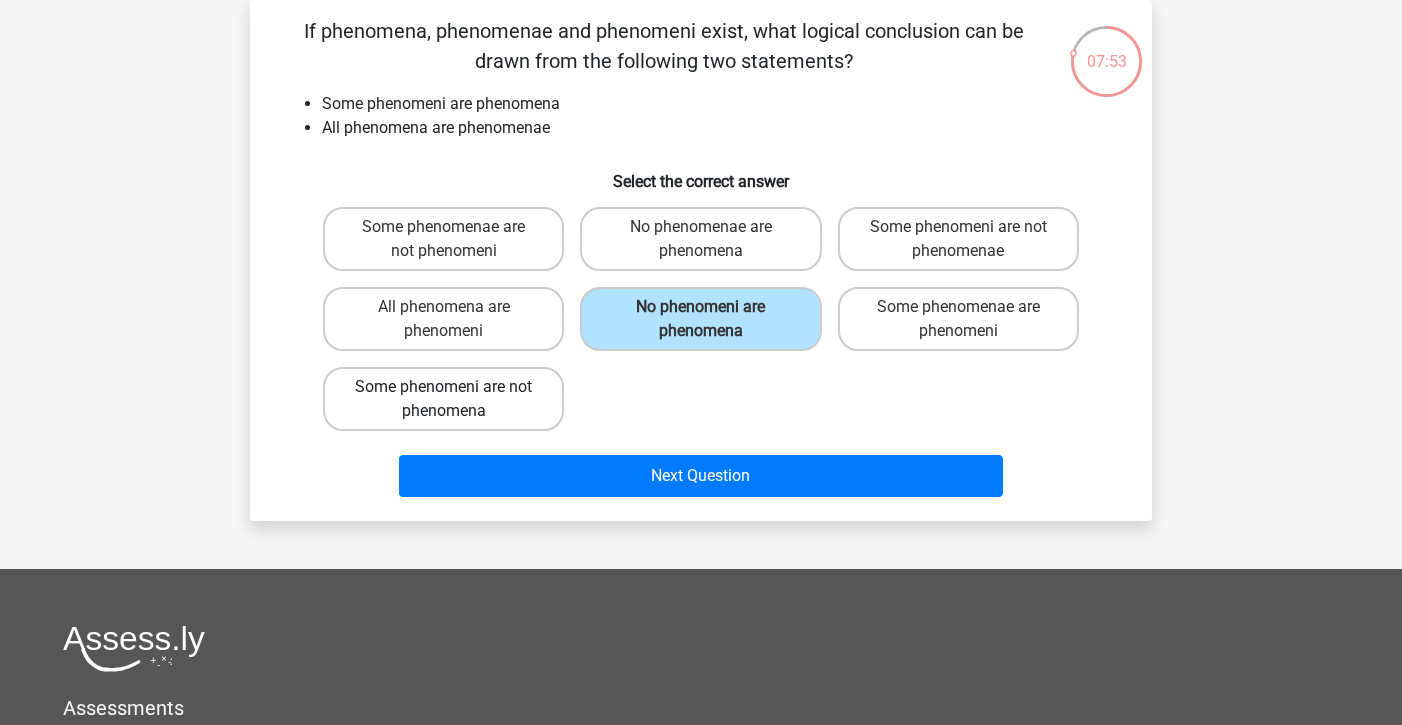 click on "Some phenomeni are not phenomena" at bounding box center [443, 399] 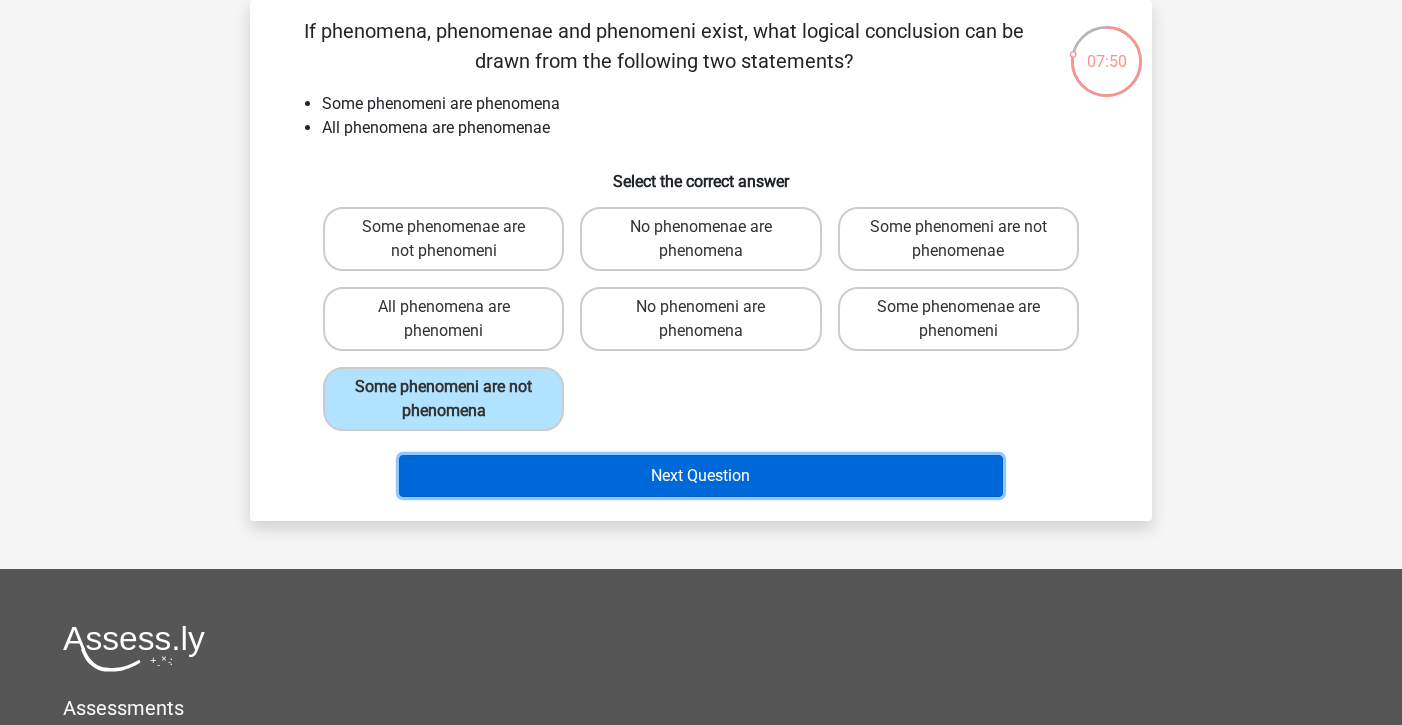 click on "Next Question" at bounding box center [701, 476] 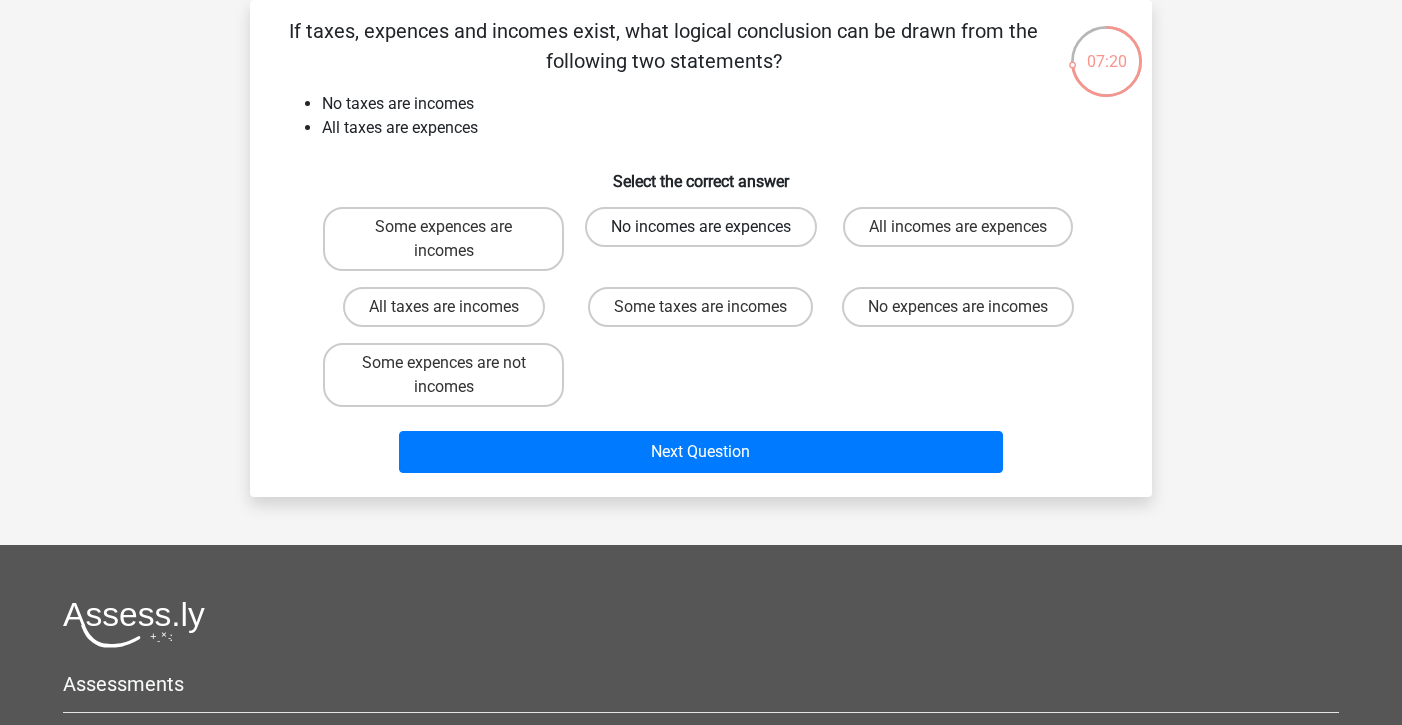 click on "No incomes are expences" at bounding box center [701, 227] 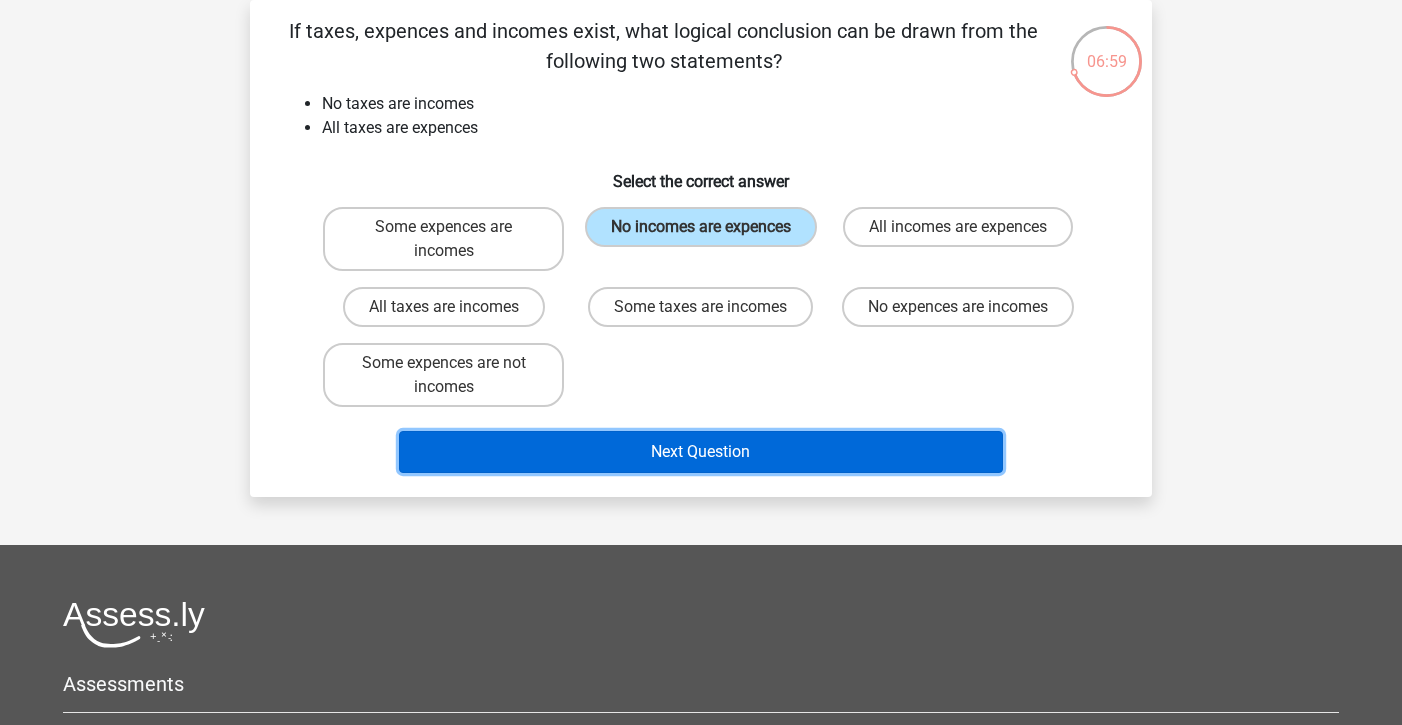 click on "Next Question" at bounding box center (701, 452) 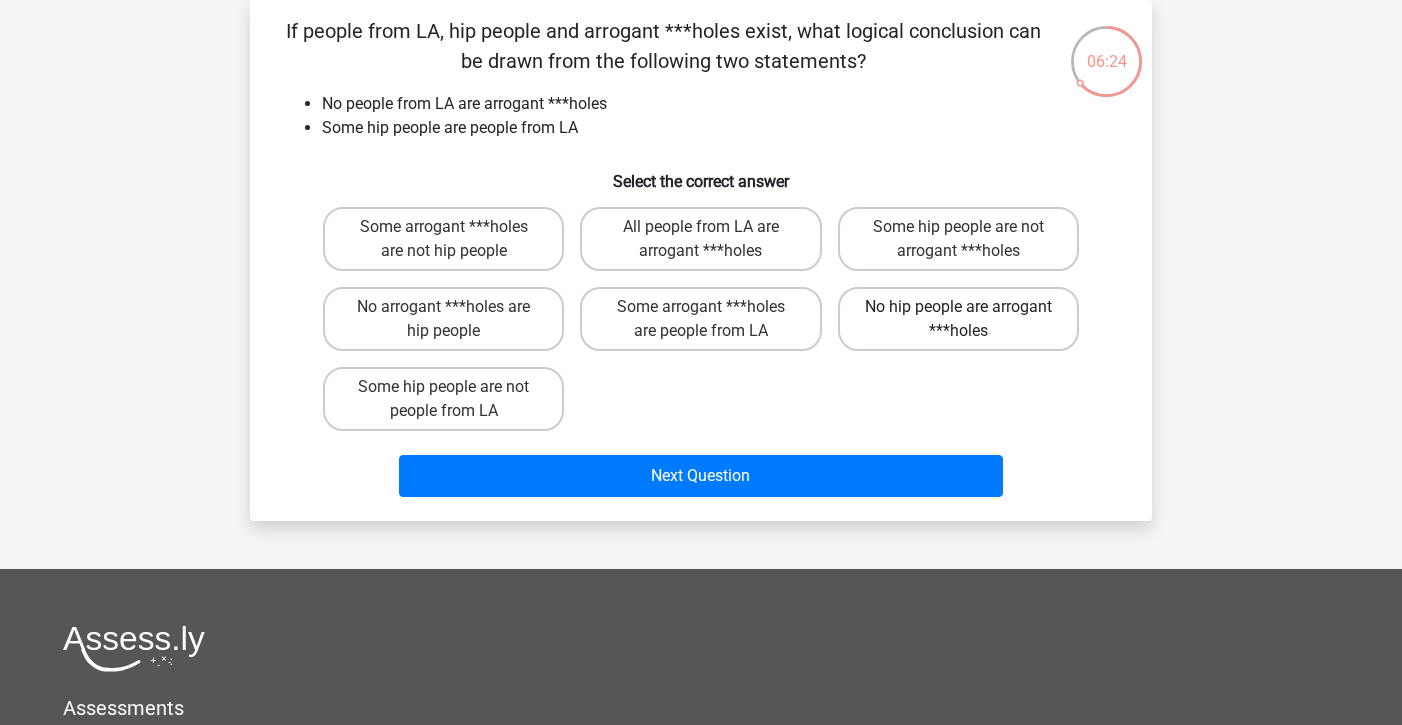 click on "No hip people are arrogant ***holes" at bounding box center [958, 319] 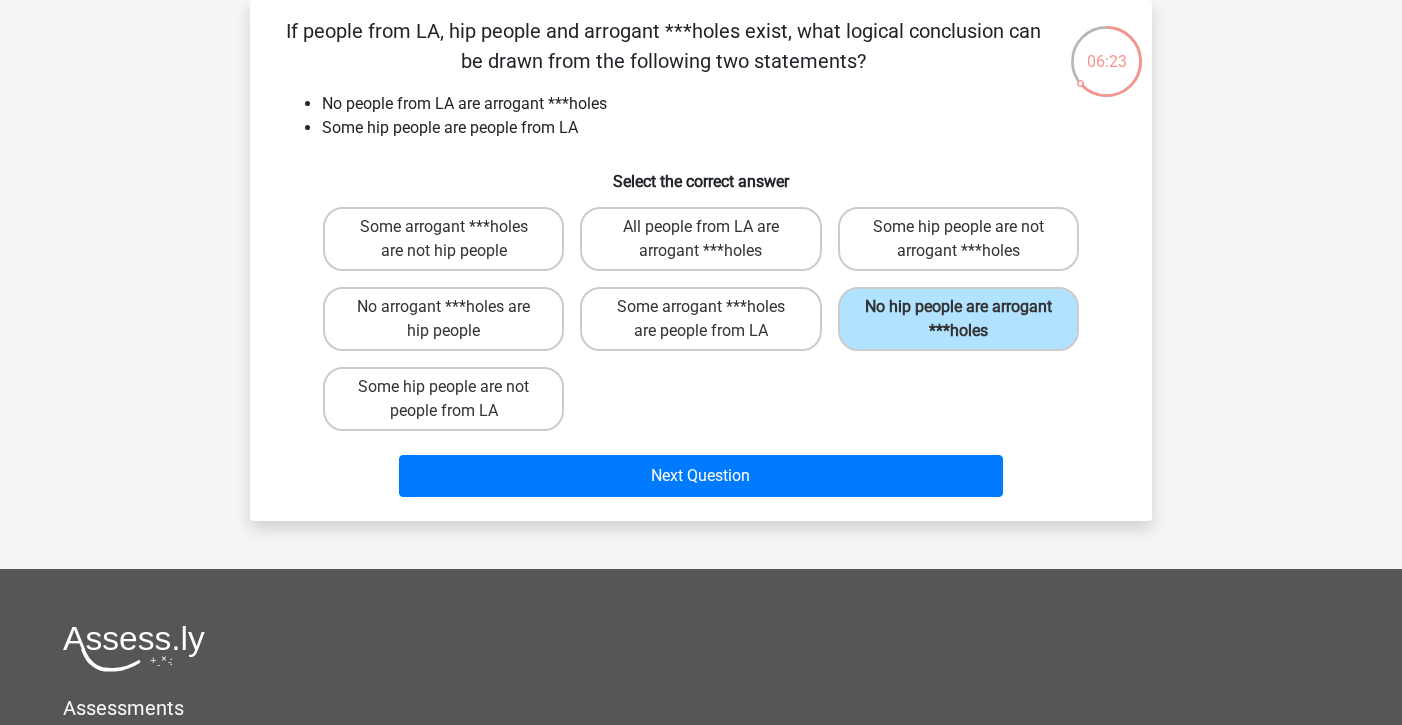 click on "If people from LA, hip people and arrogant ***holes exist, what logical conclusion can be drawn from the following two statements? No people from LA are arrogant ***holes Some hip people are people from LA
Select the correct answer
Some arrogant ***holes are not hip people
All people from LA are arrogant ***holes" at bounding box center [701, 260] 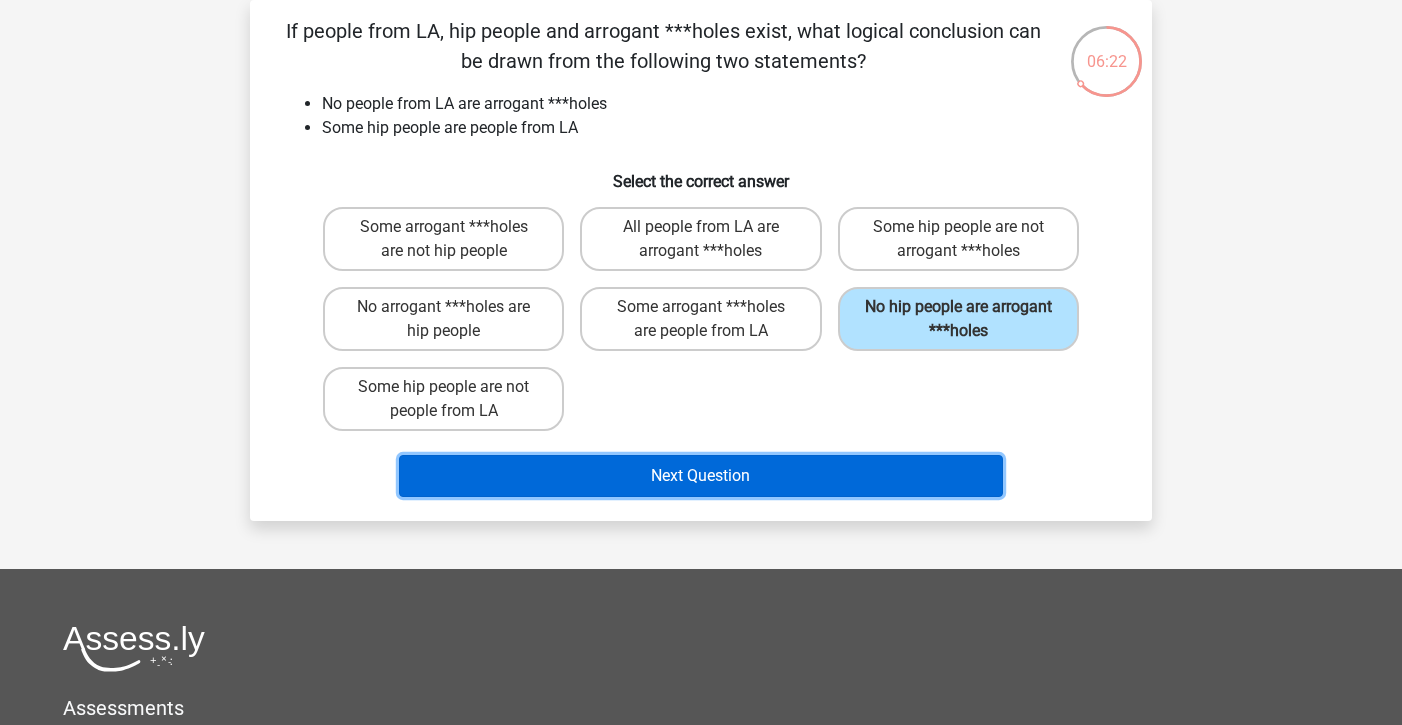 click on "Next Question" at bounding box center [701, 476] 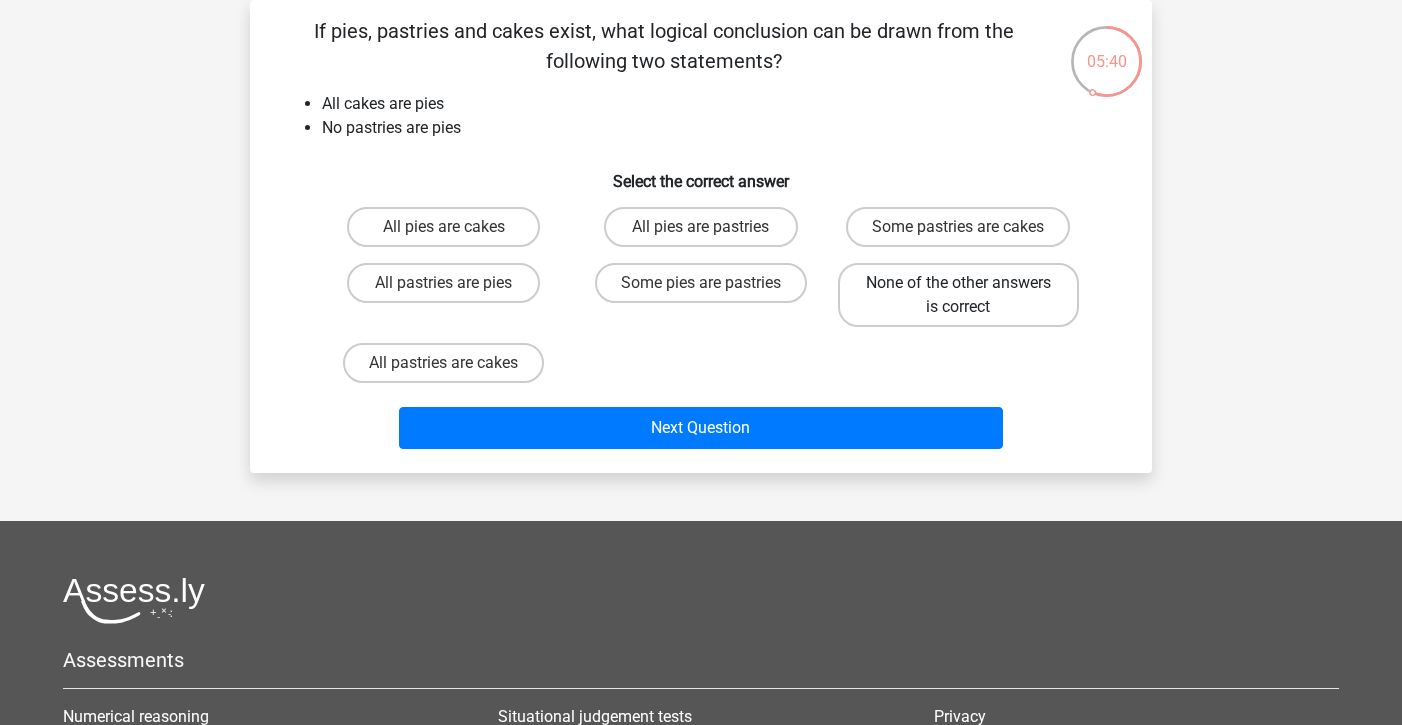 click on "None of the other answers is correct" at bounding box center (958, 295) 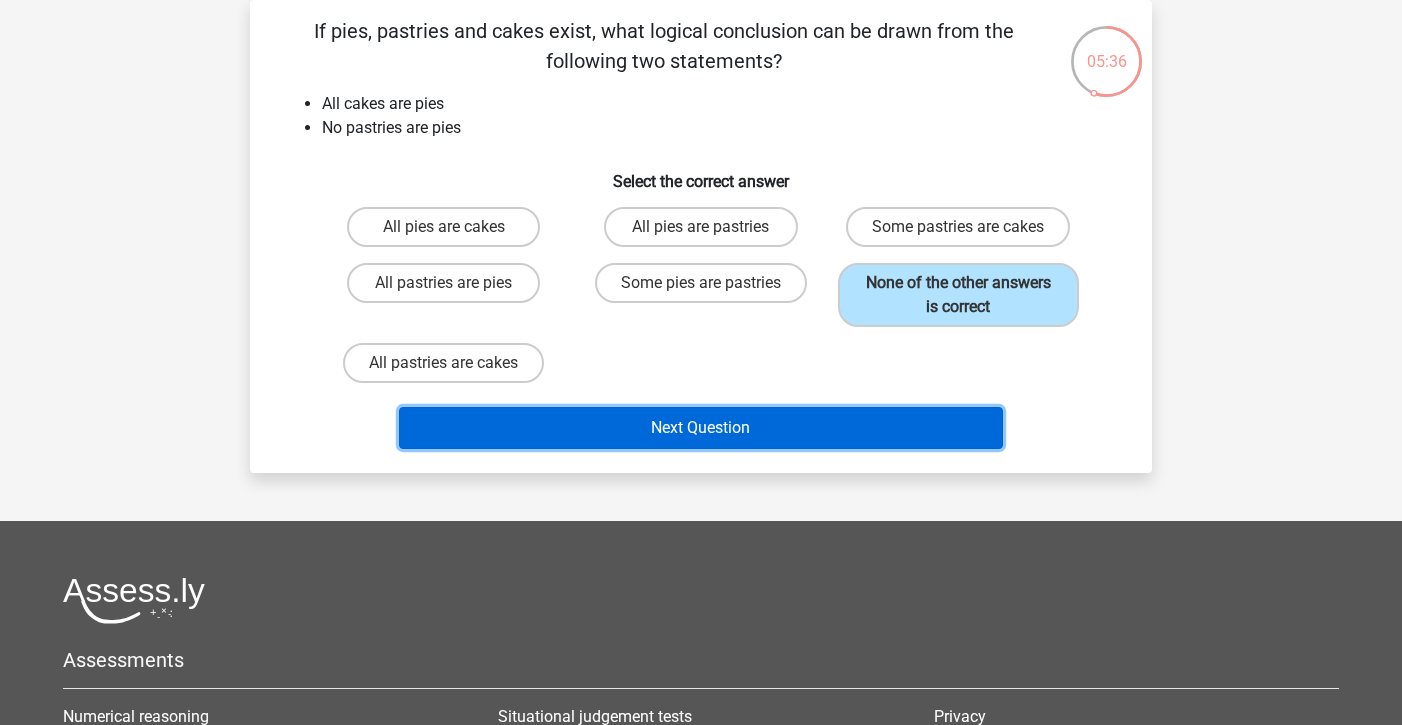 click on "Next Question" at bounding box center (701, 428) 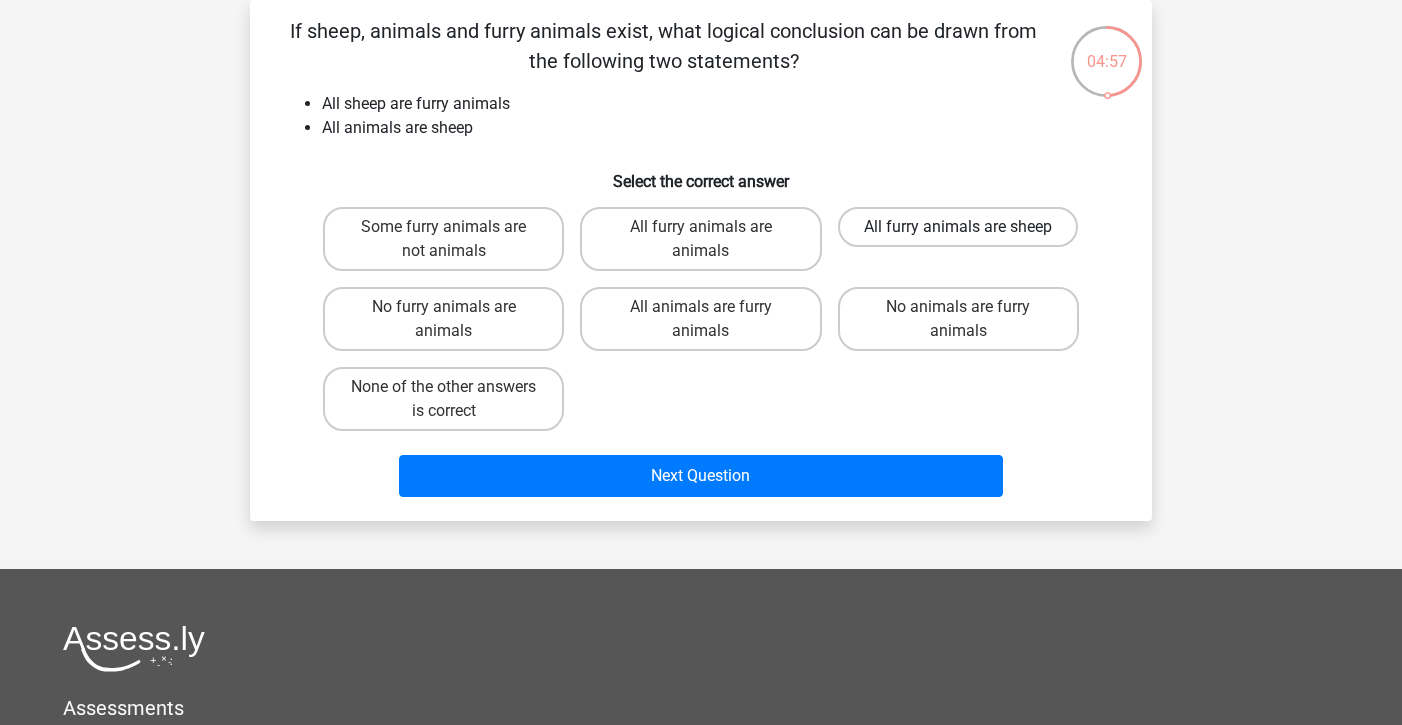 click on "All furry animals are sheep" at bounding box center (958, 227) 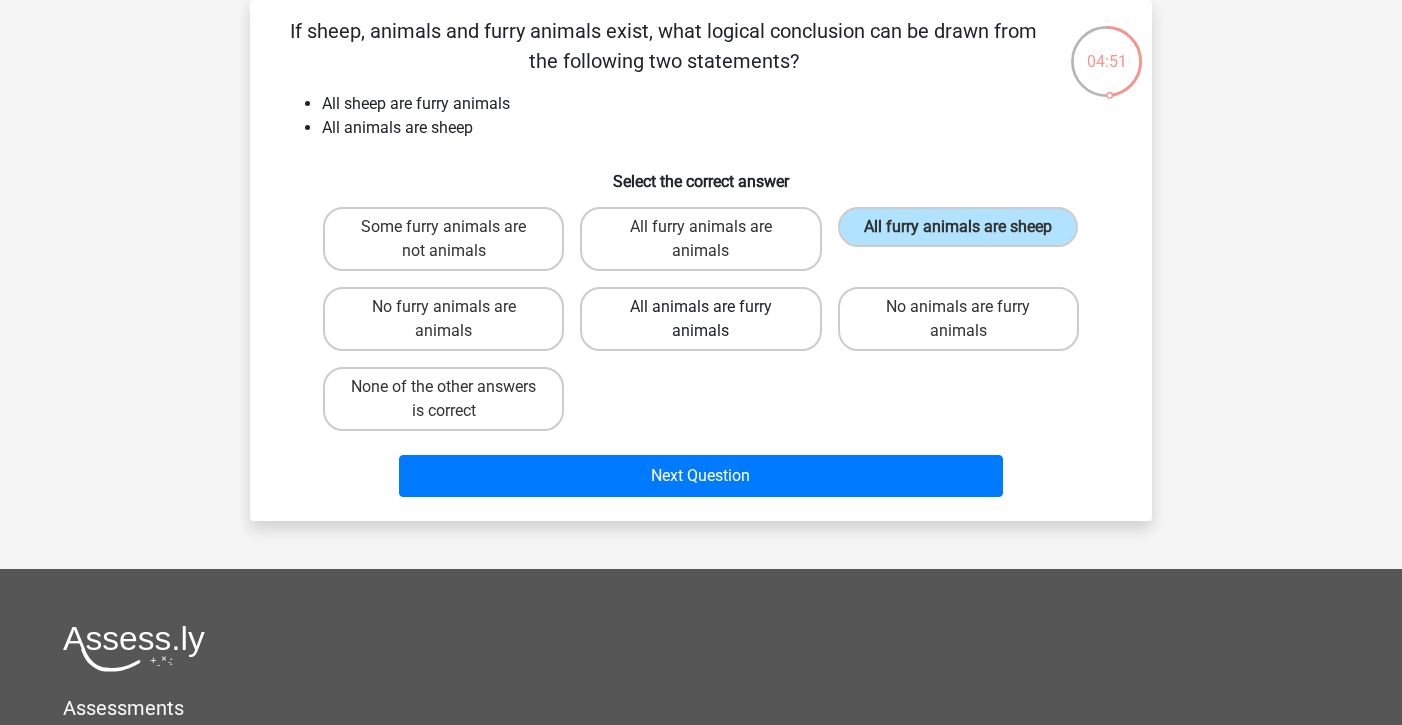 click on "All animals are furry animals" at bounding box center (700, 319) 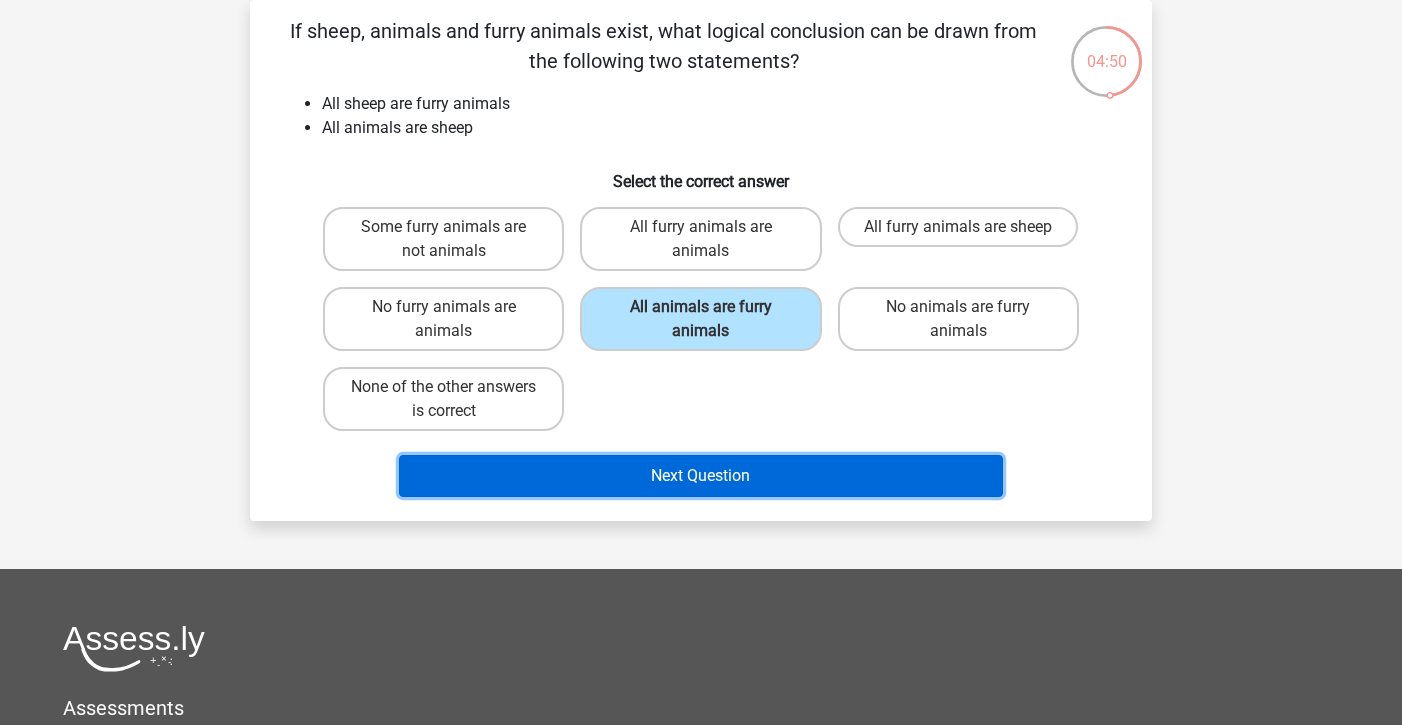 click on "Next Question" at bounding box center (701, 476) 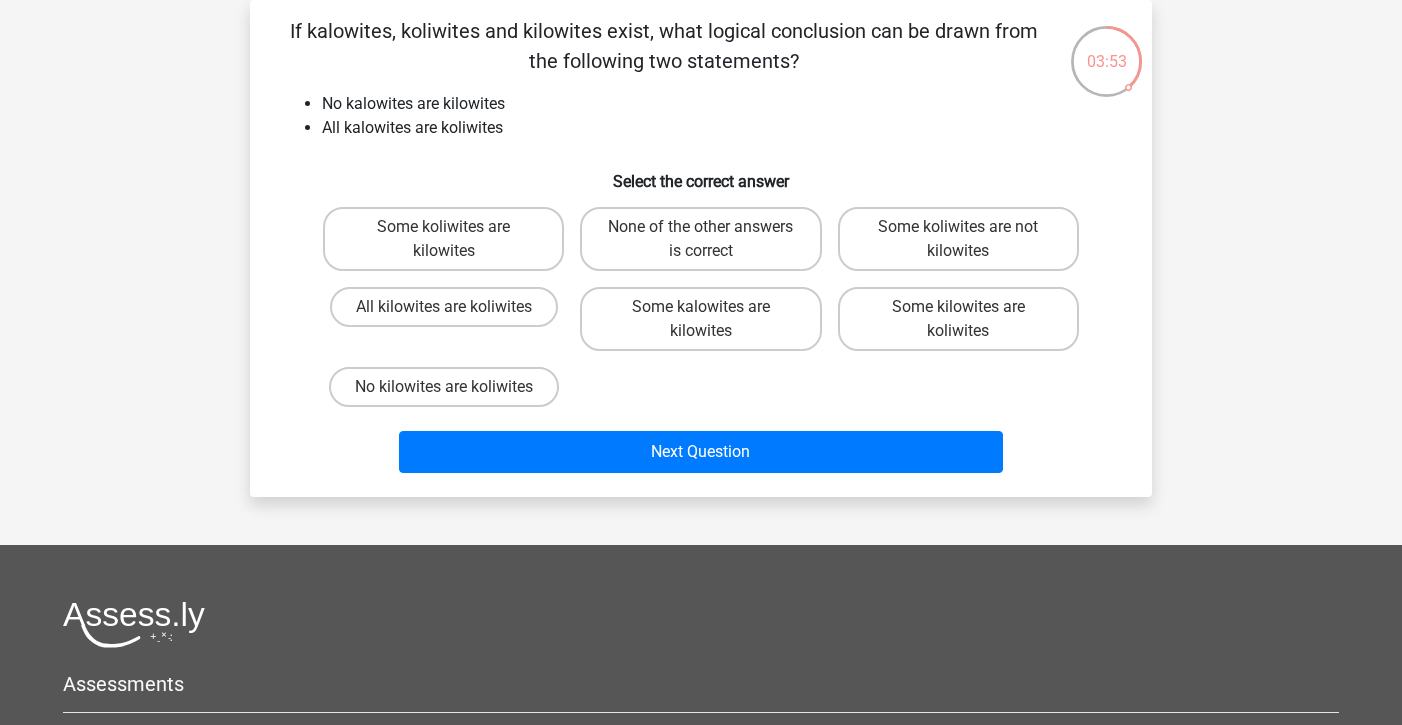 click on "Some koliwites are not kilowites" at bounding box center (964, 233) 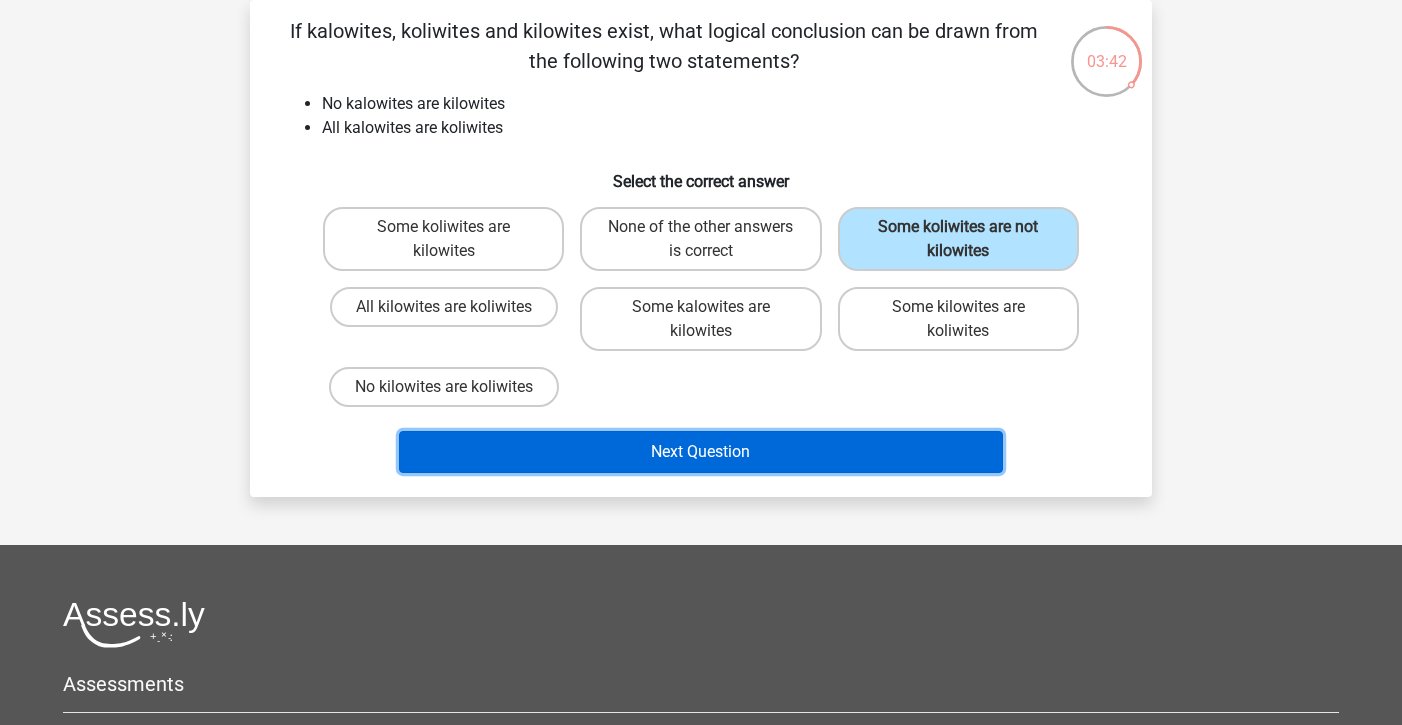 click on "Next Question" at bounding box center (701, 452) 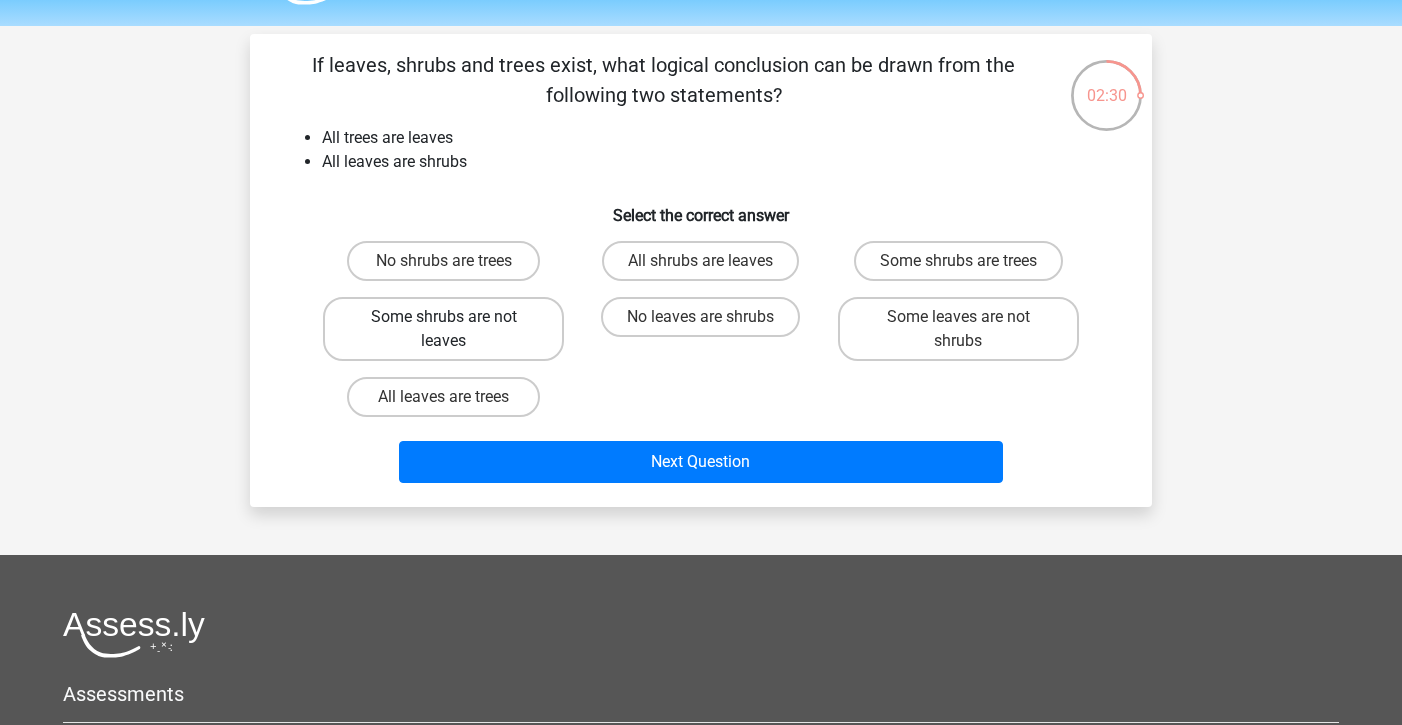 scroll, scrollTop: 62, scrollLeft: 0, axis: vertical 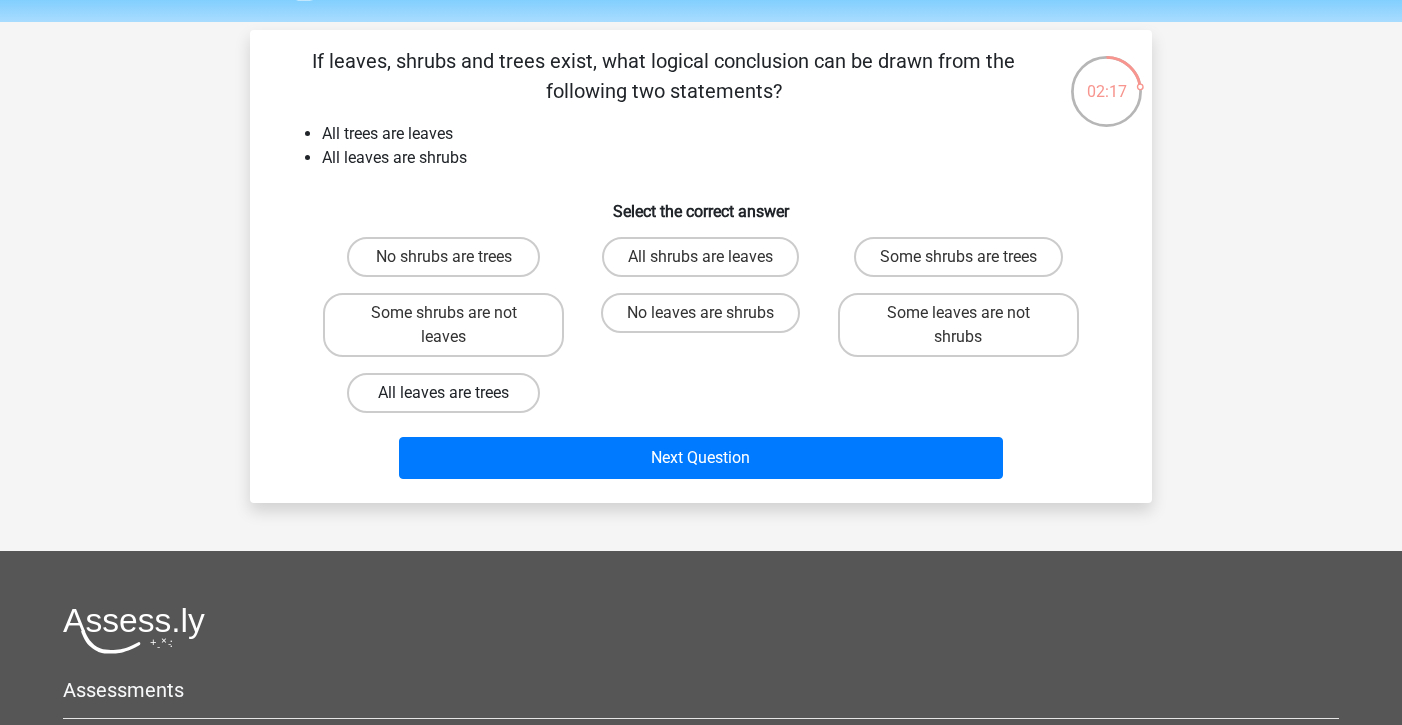 click on "All leaves are trees" at bounding box center (443, 393) 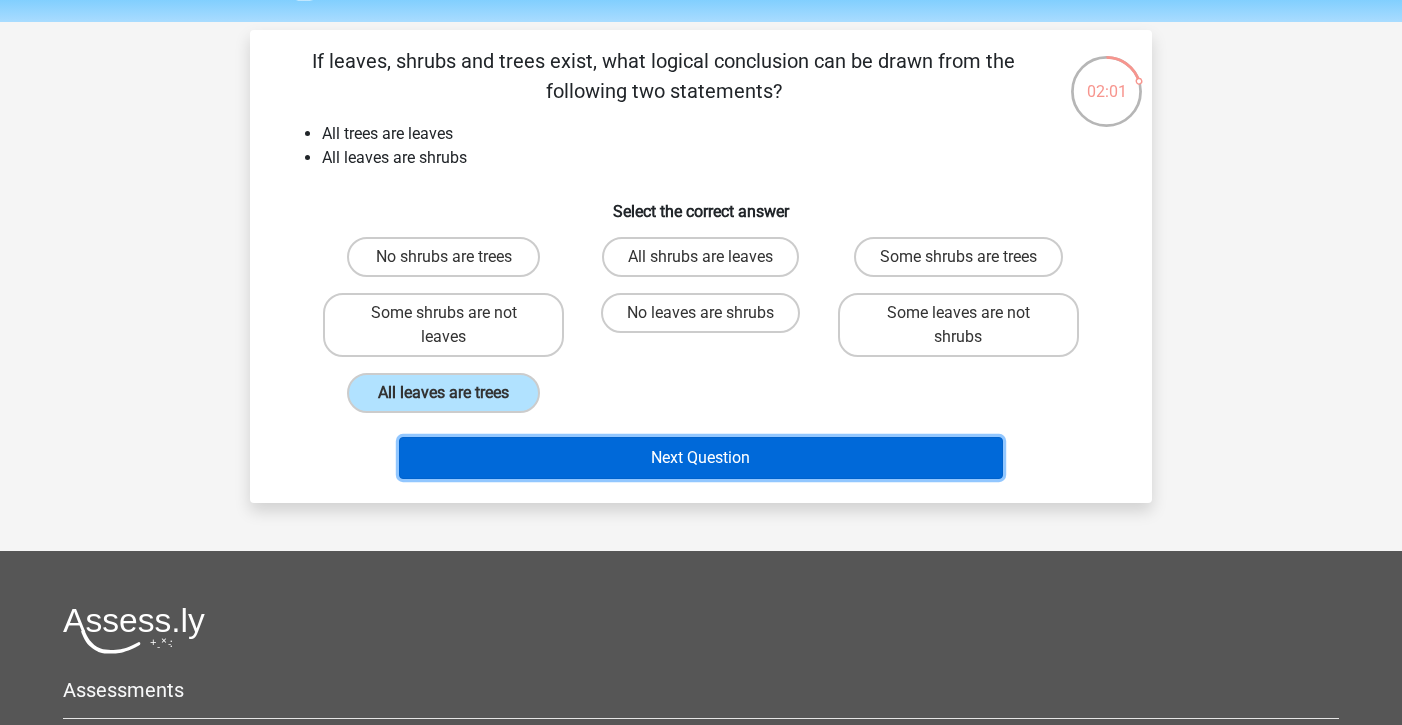 click on "Next Question" at bounding box center (701, 458) 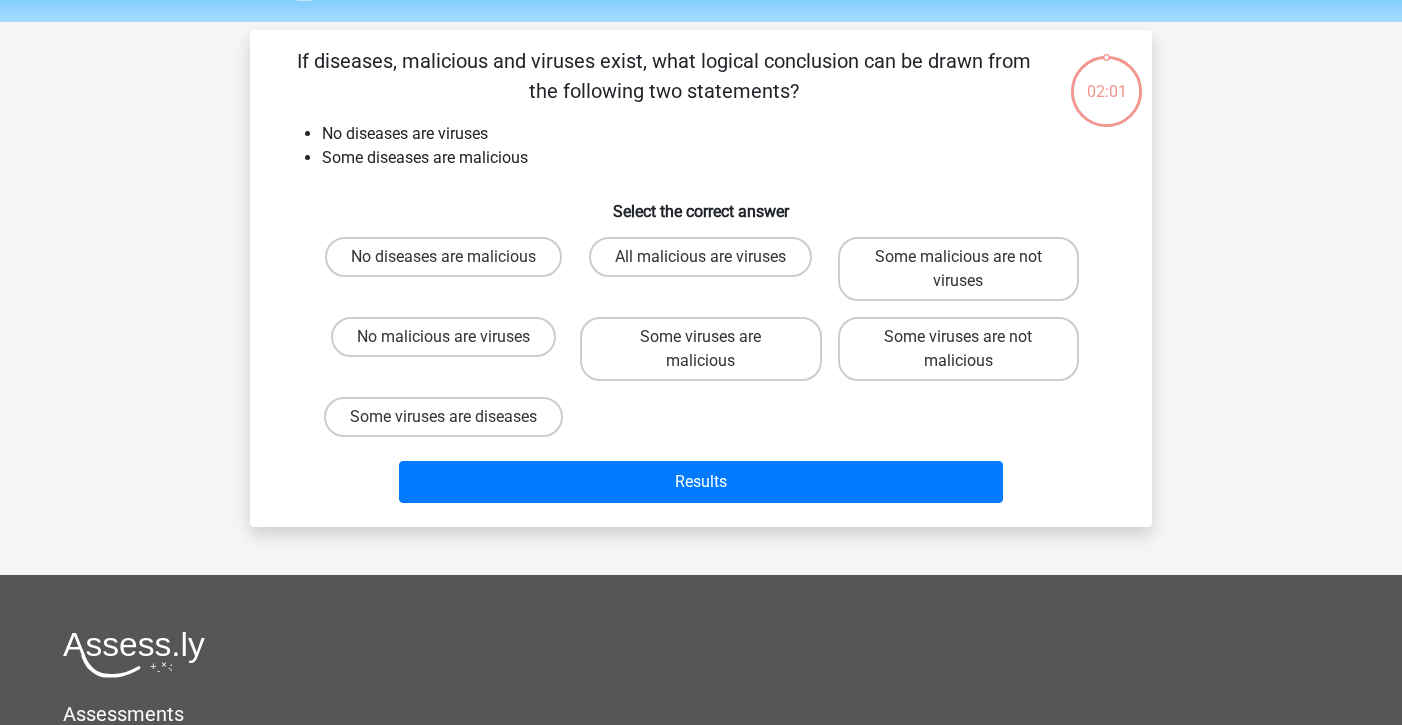scroll, scrollTop: 92, scrollLeft: 0, axis: vertical 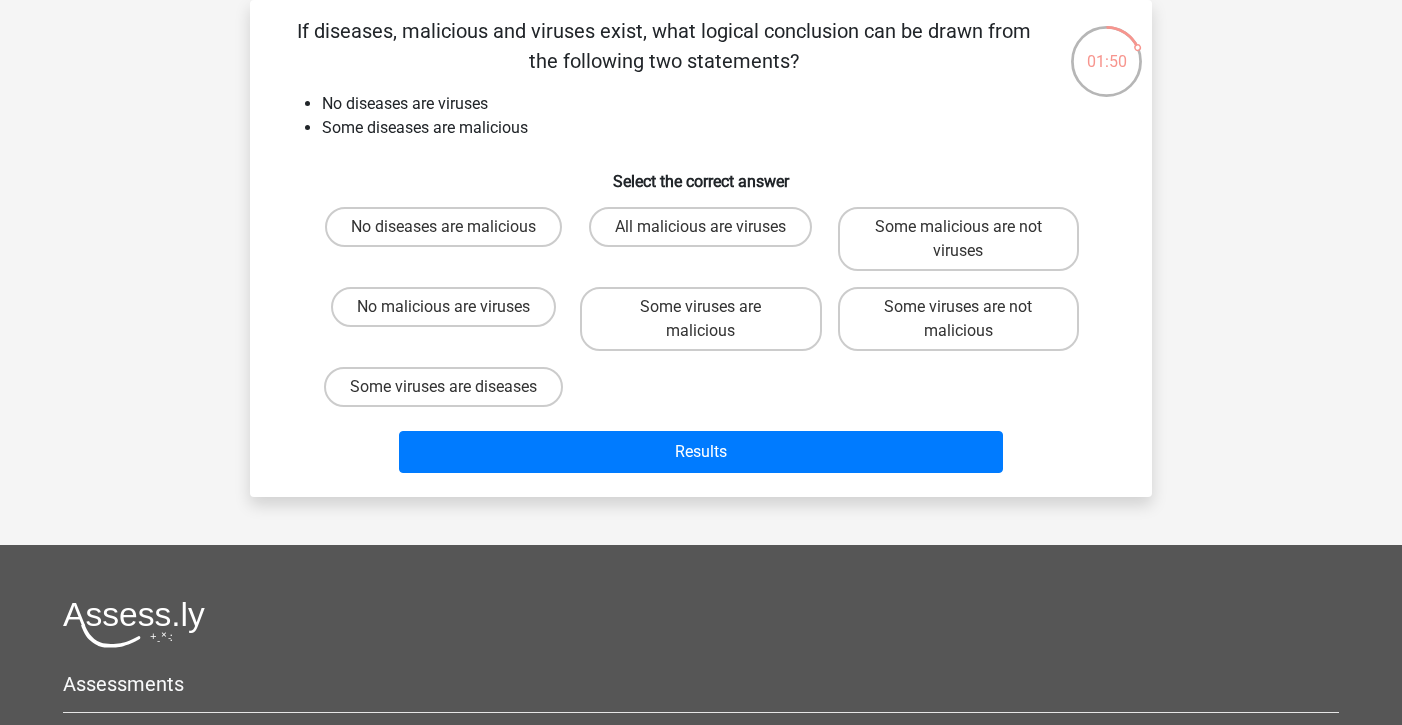 click on "Some viruses are malicious" at bounding box center [707, 313] 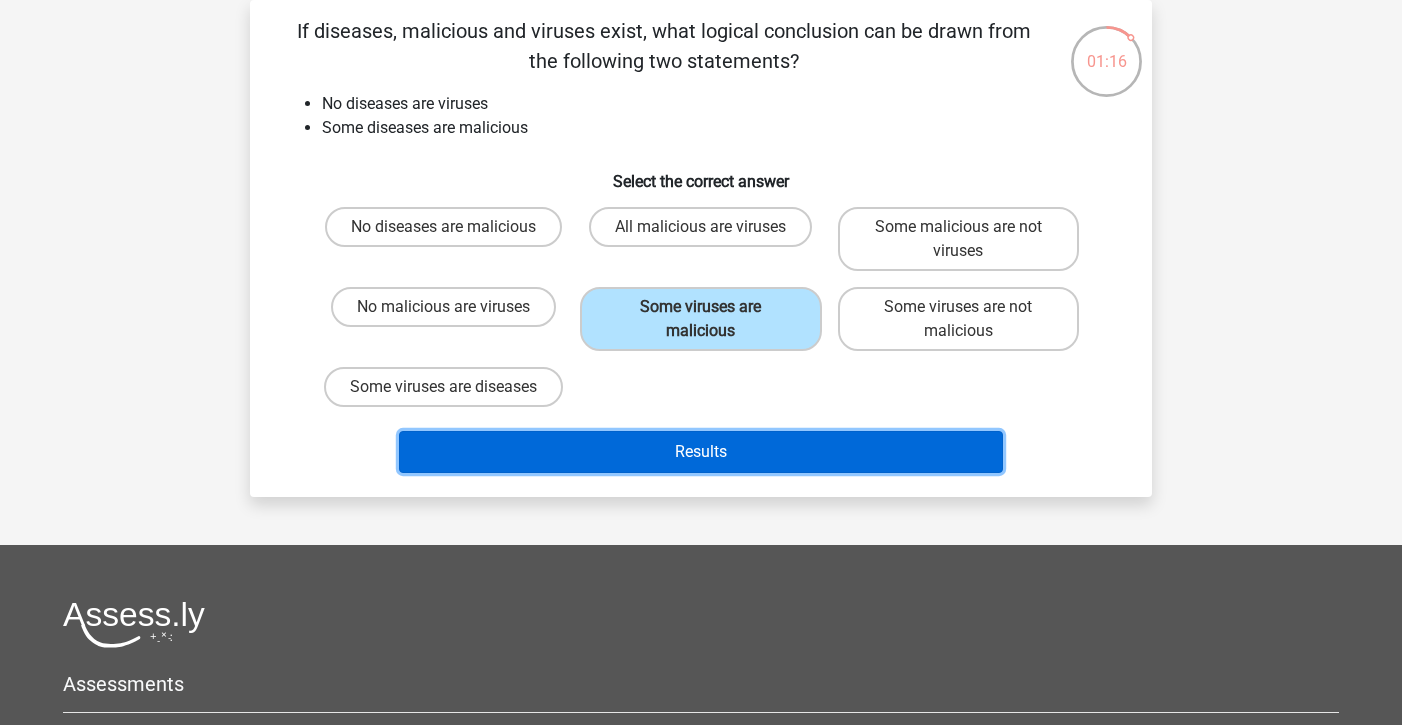 click on "Results" at bounding box center (701, 452) 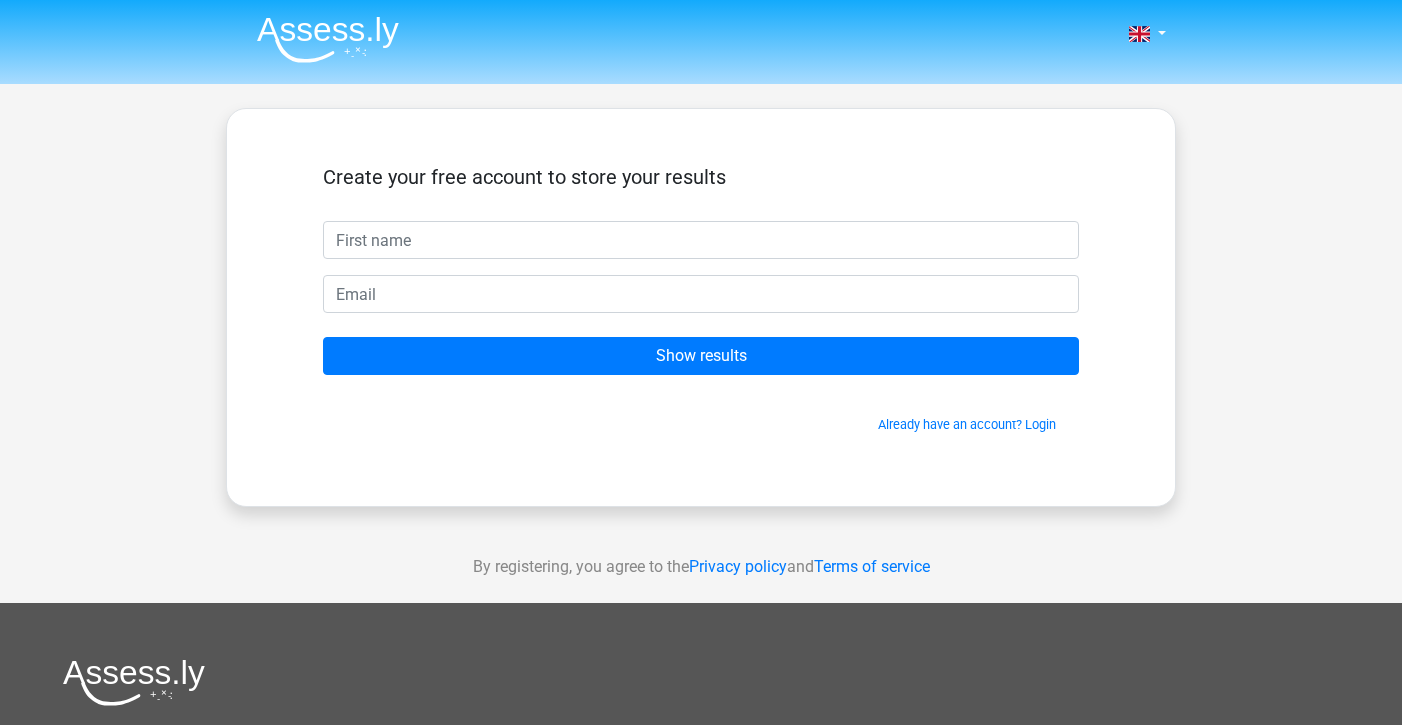 scroll, scrollTop: 0, scrollLeft: 0, axis: both 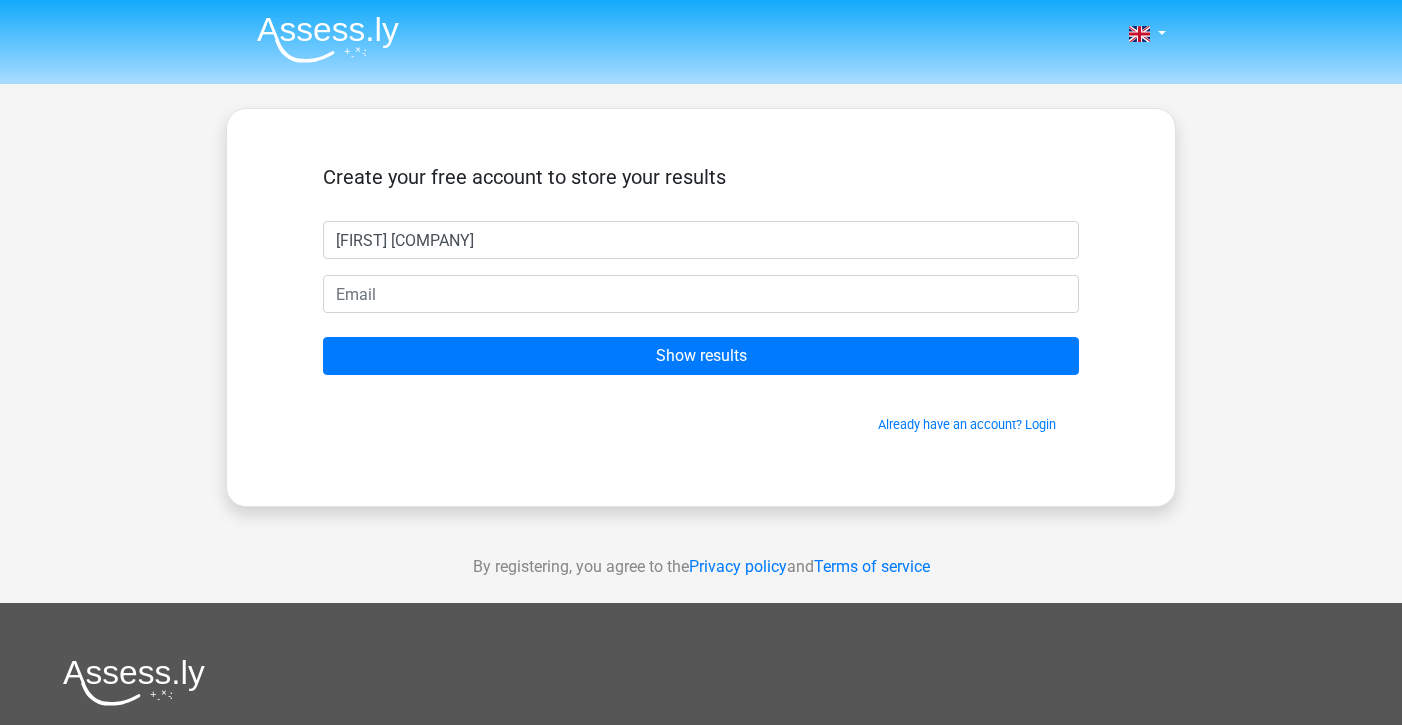 type on "Ayele Assess.ly" 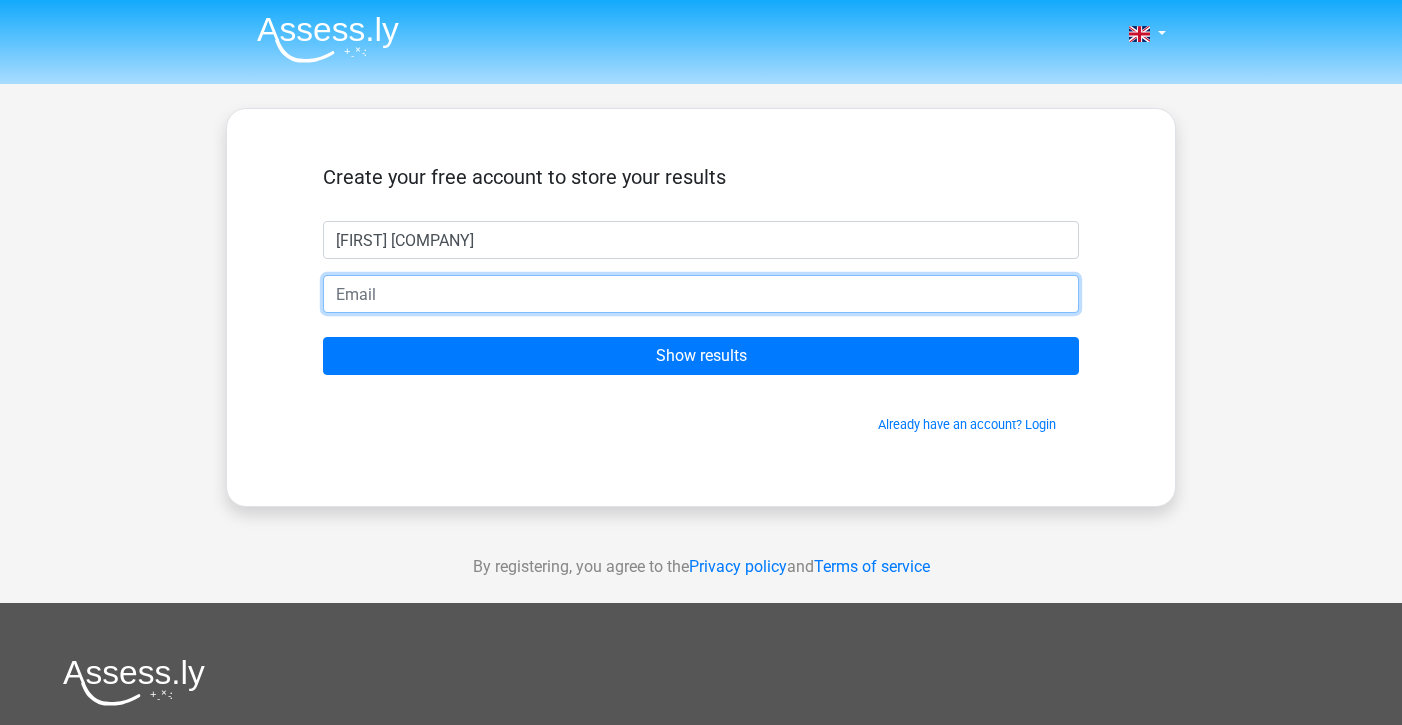 click at bounding box center [701, 294] 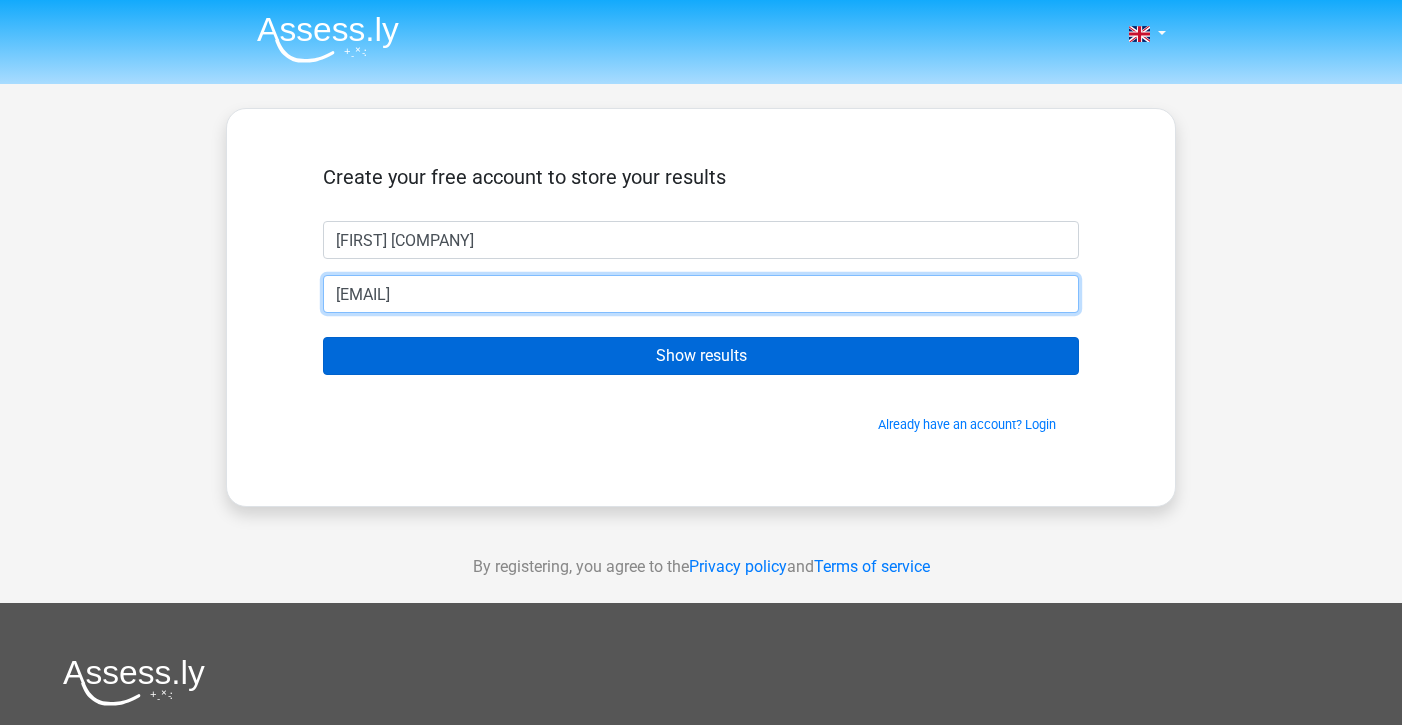type on "ayeleseydou@gmail.com" 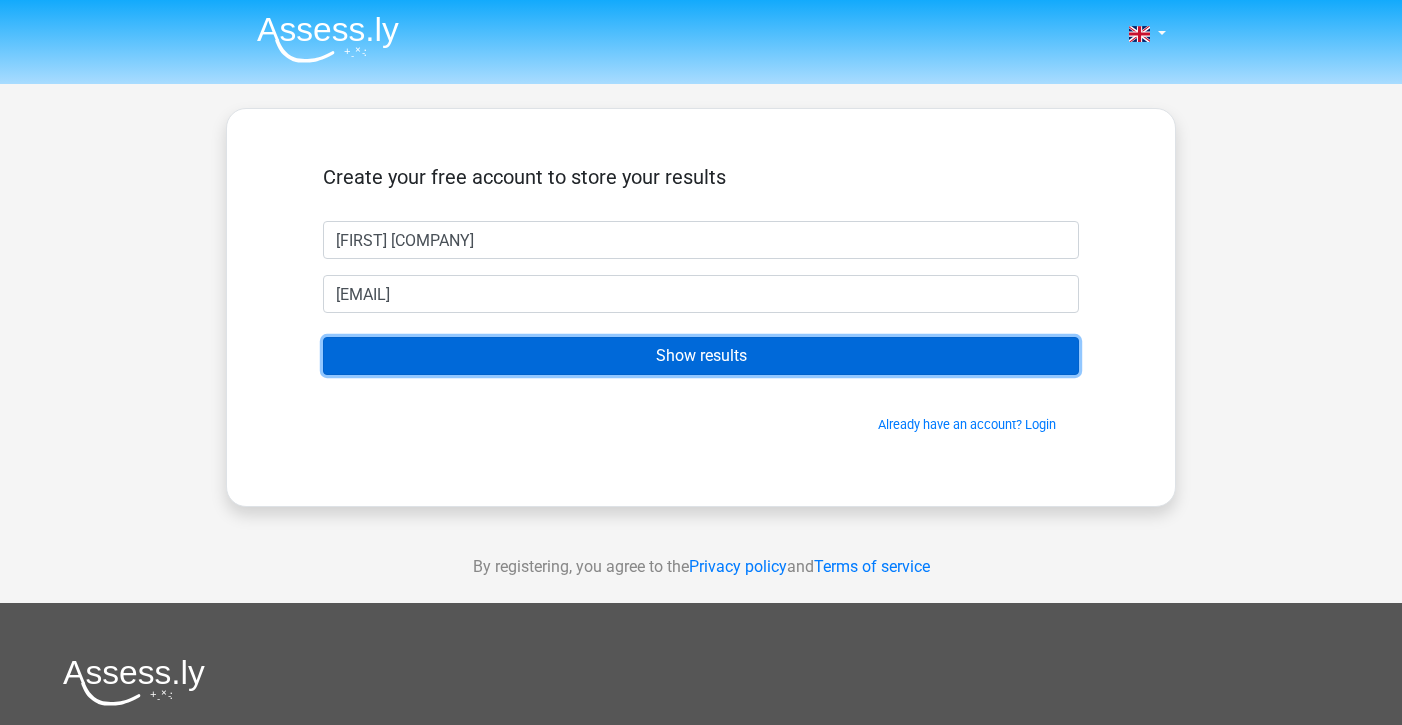 click on "Show results" at bounding box center (701, 356) 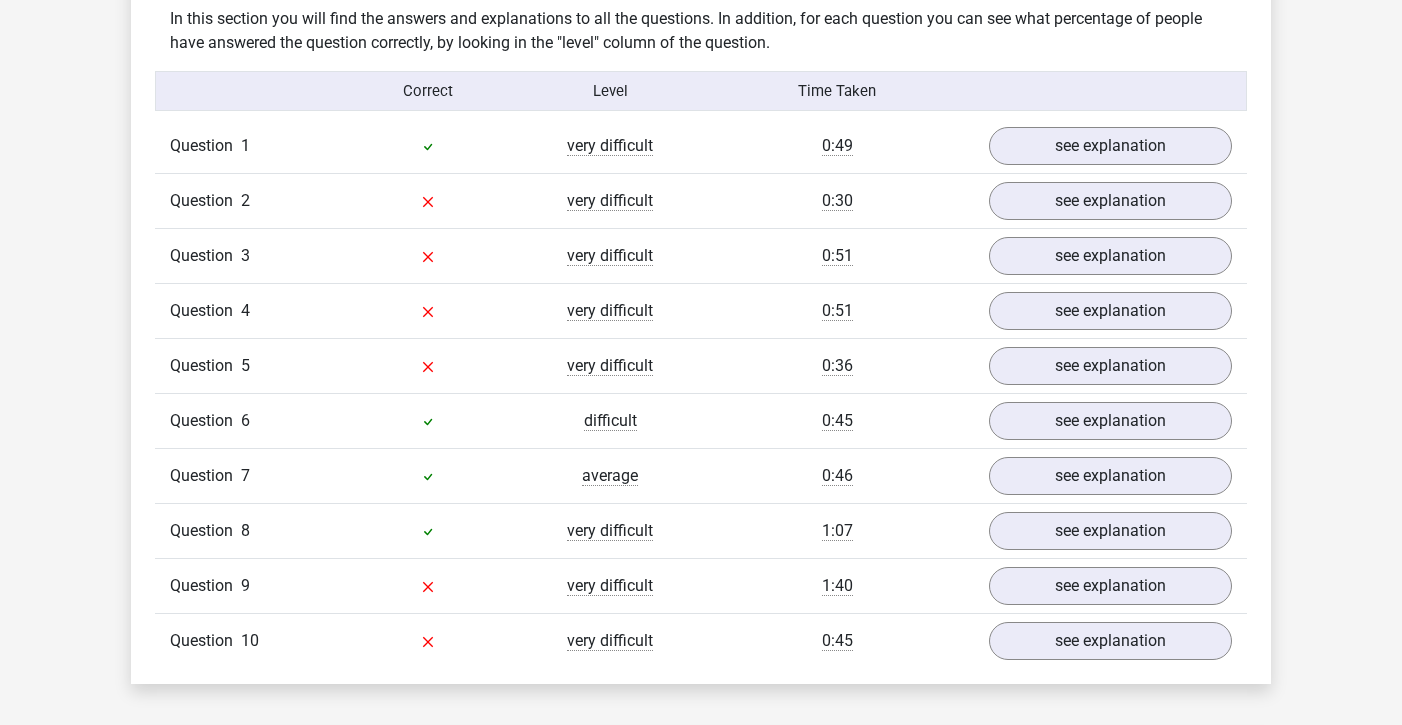 scroll, scrollTop: 1568, scrollLeft: 0, axis: vertical 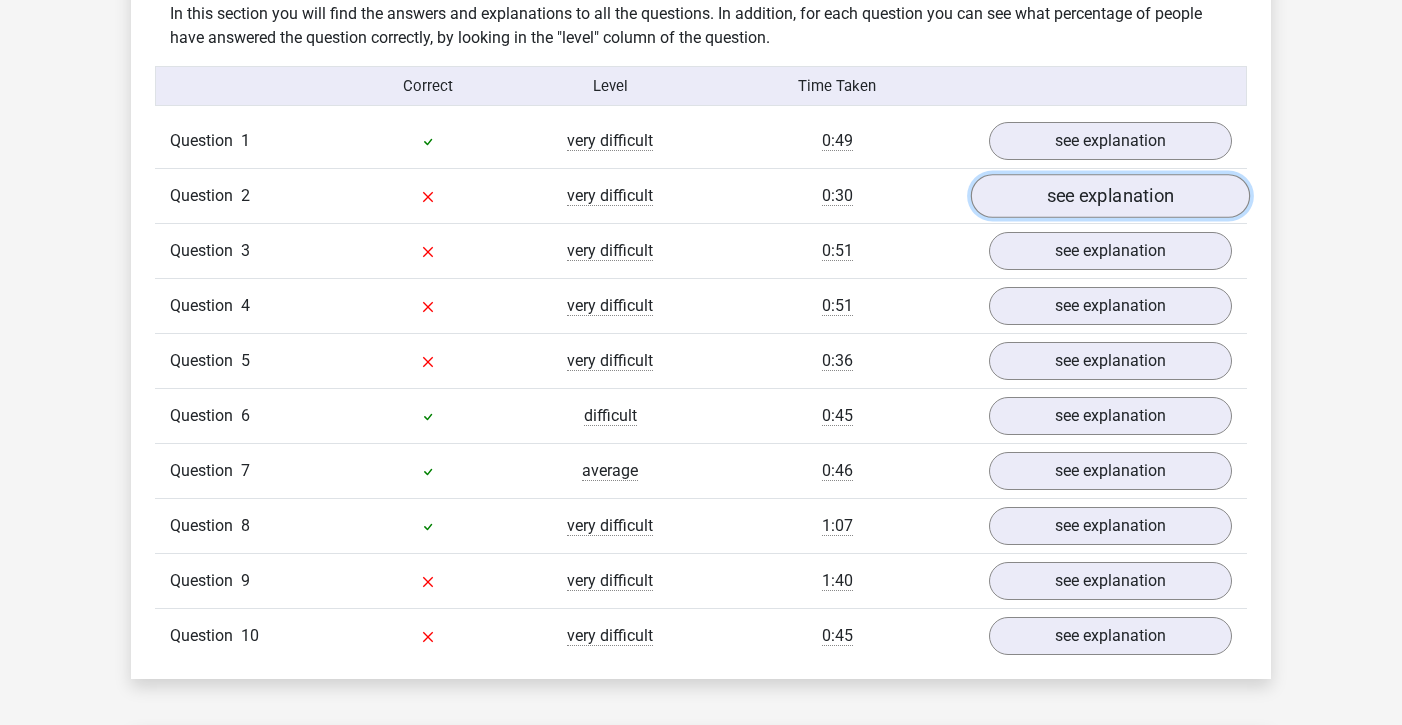click on "see explanation" at bounding box center (1110, 197) 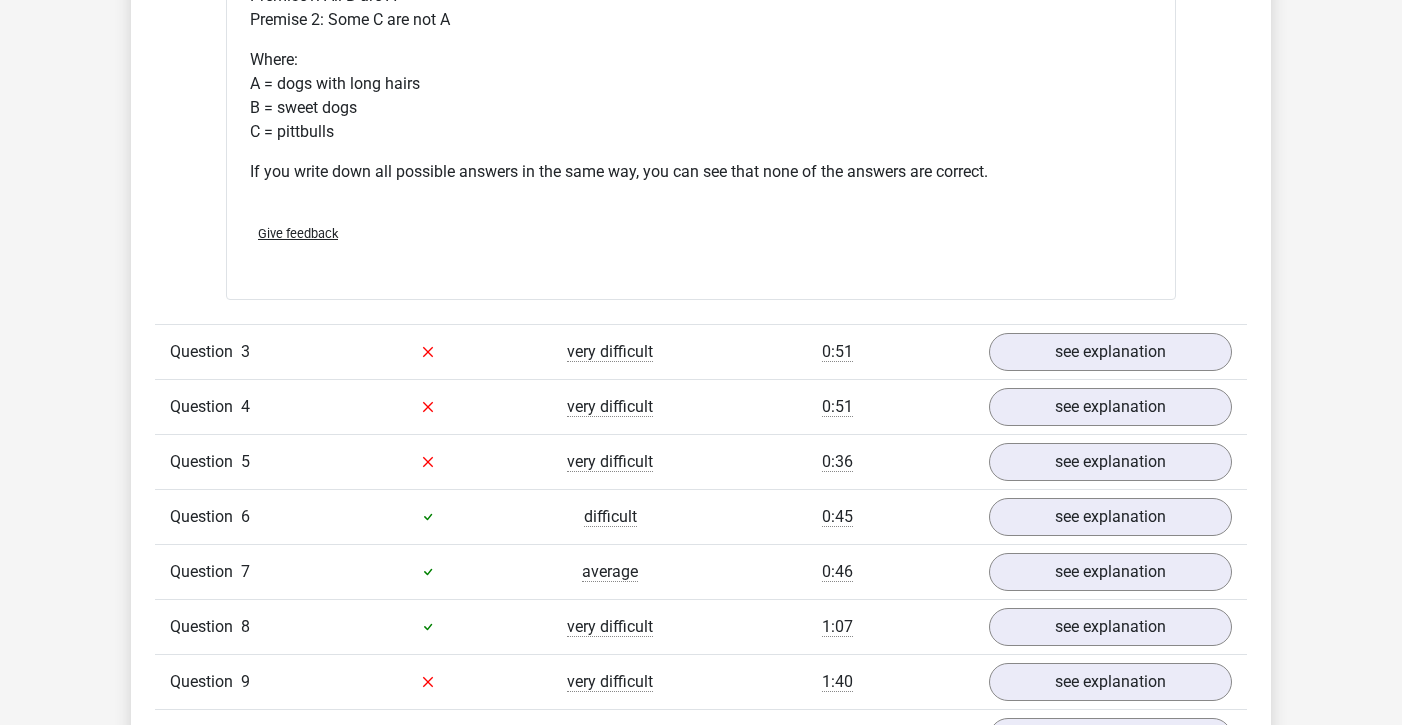 scroll, scrollTop: 2236, scrollLeft: 0, axis: vertical 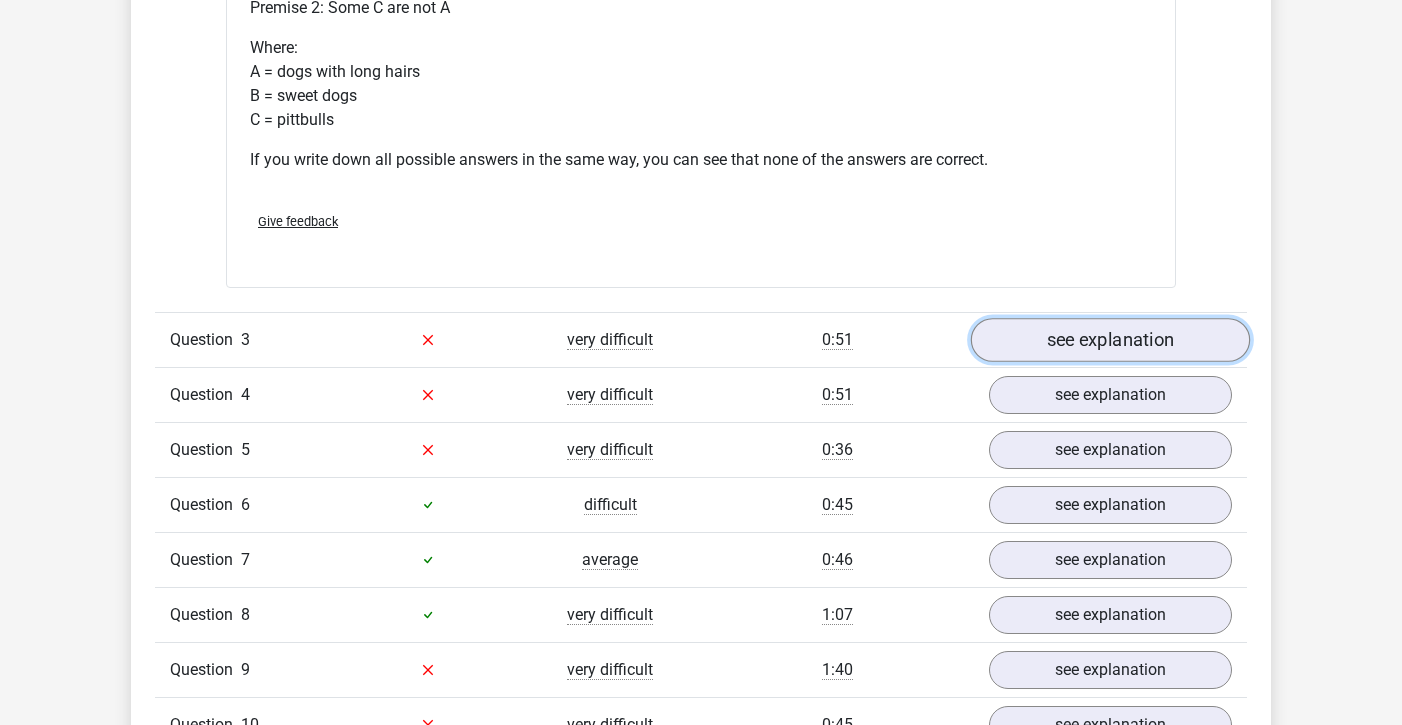 click on "see explanation" at bounding box center (1110, 340) 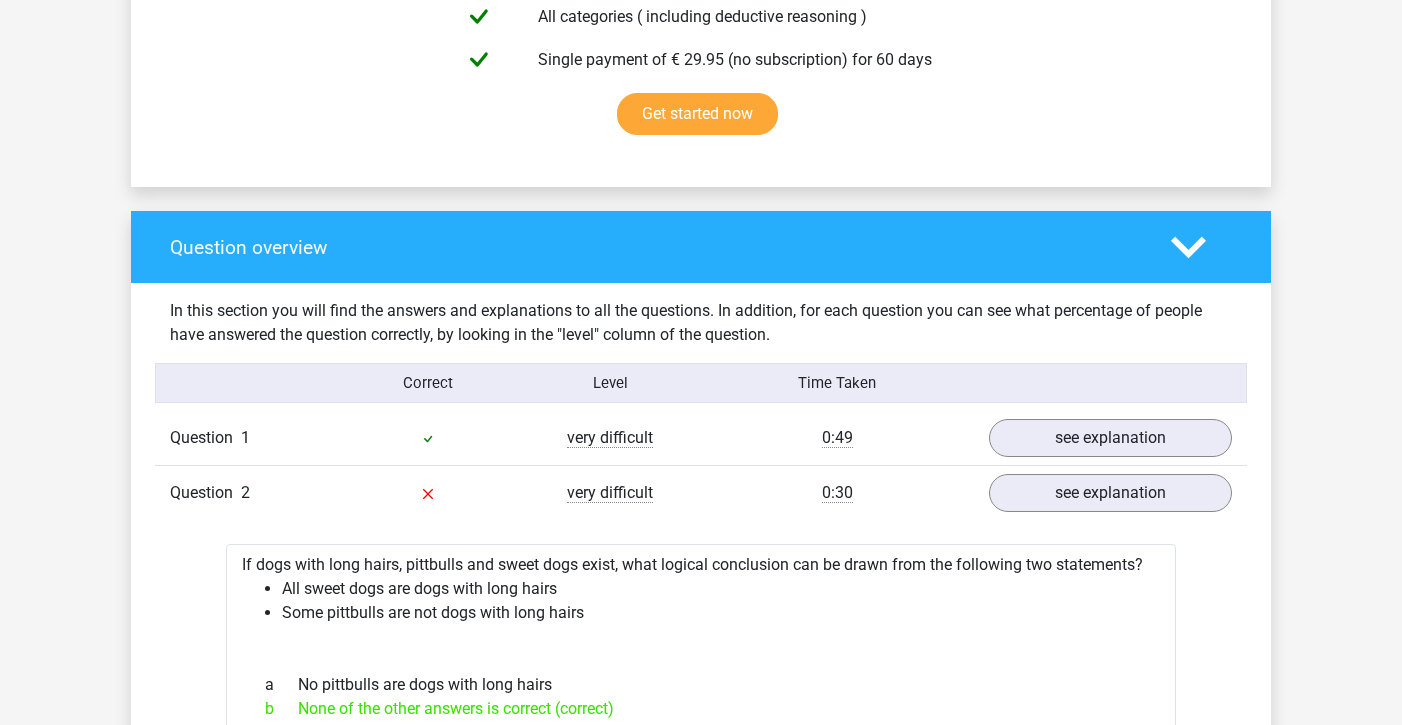 scroll, scrollTop: 1272, scrollLeft: 0, axis: vertical 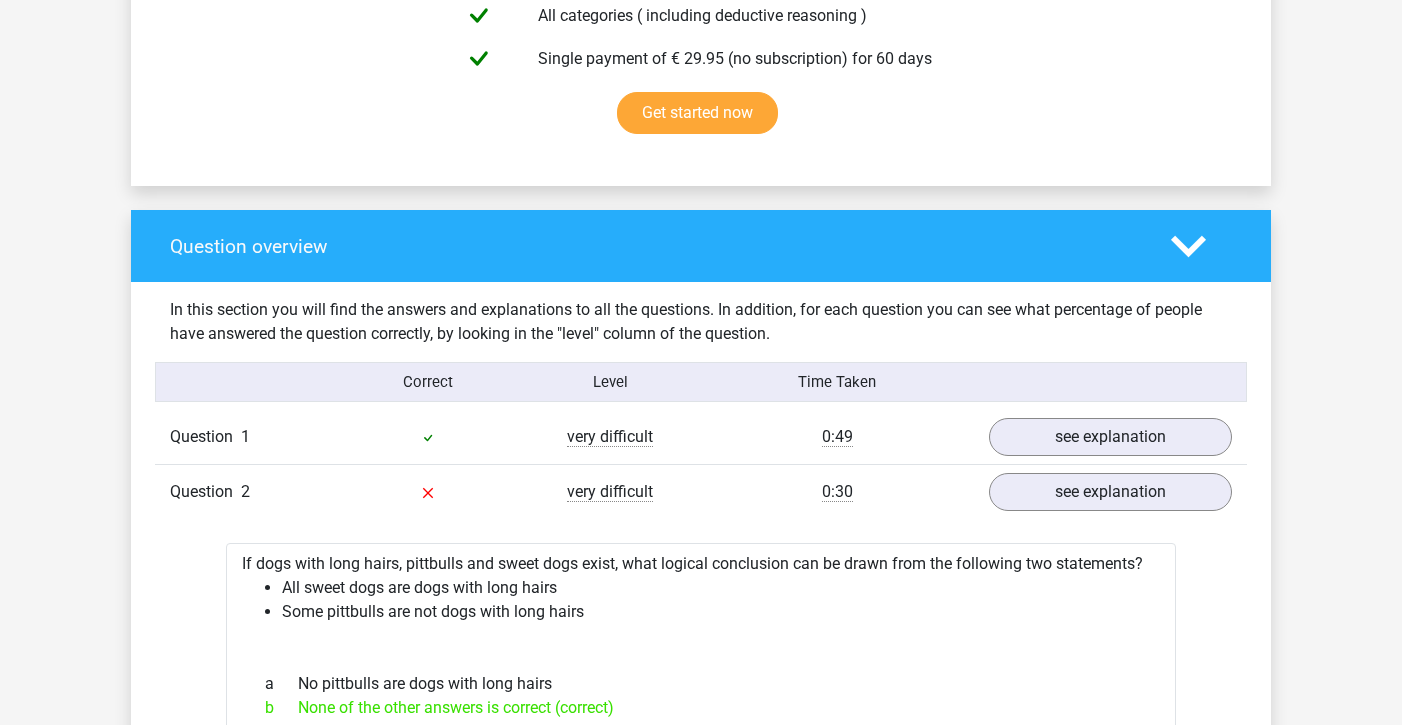 click 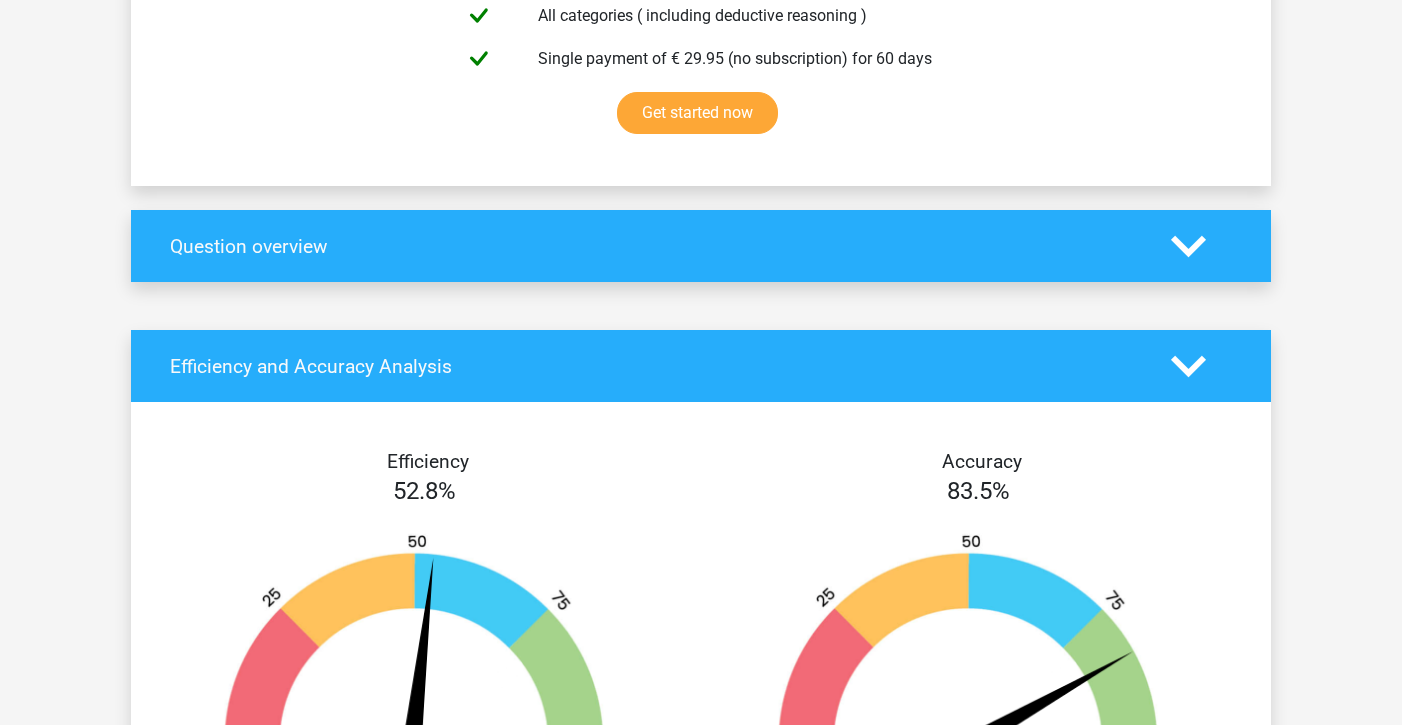 click 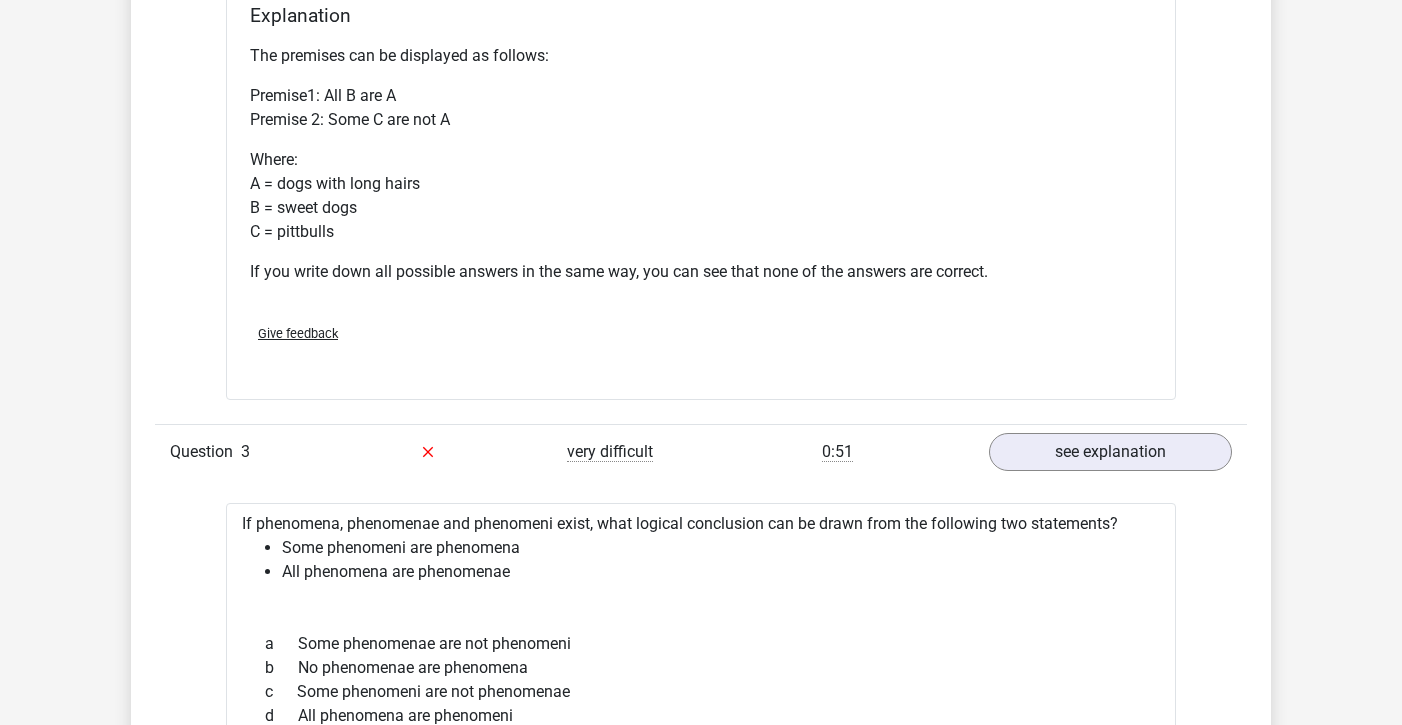 scroll, scrollTop: 2120, scrollLeft: 0, axis: vertical 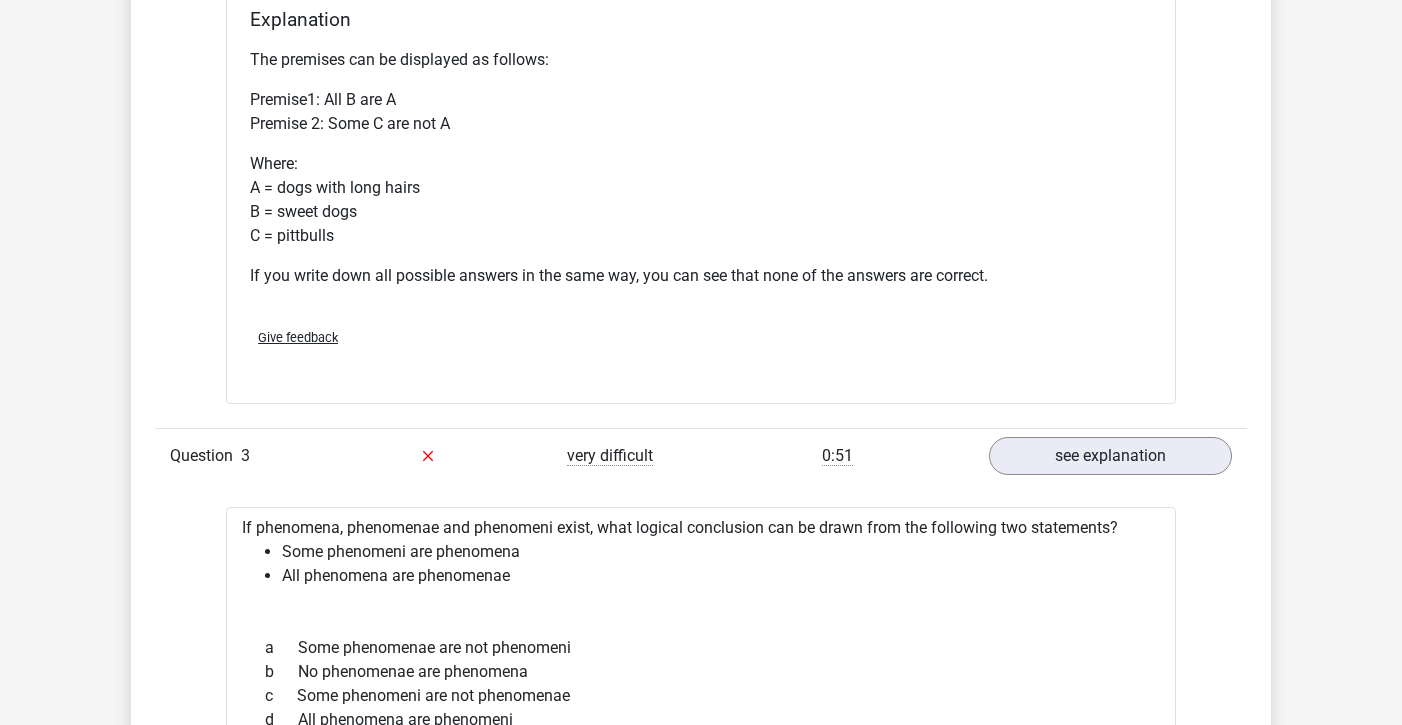 click on "Question
3
very difficult
[TIME]
see explanation" at bounding box center (701, 455) 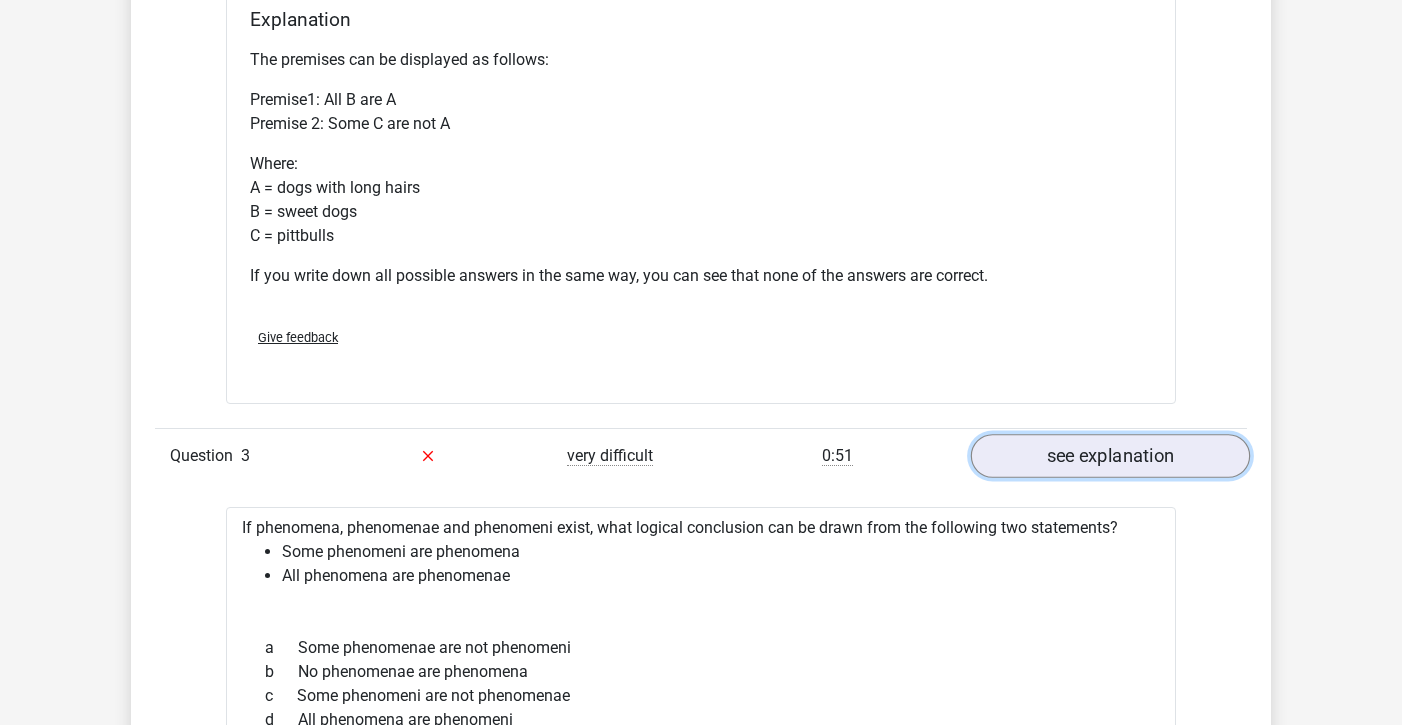 click on "see explanation" at bounding box center [1110, 456] 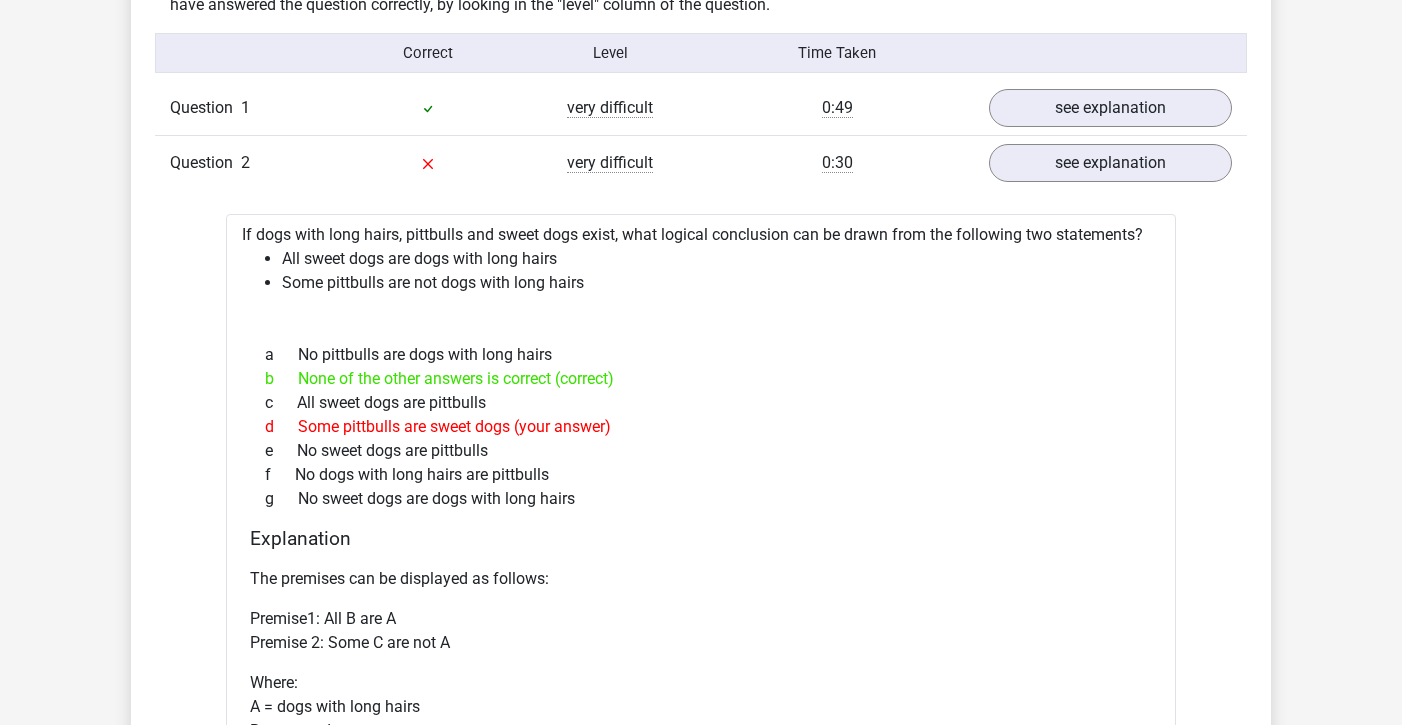 scroll, scrollTop: 1586, scrollLeft: 0, axis: vertical 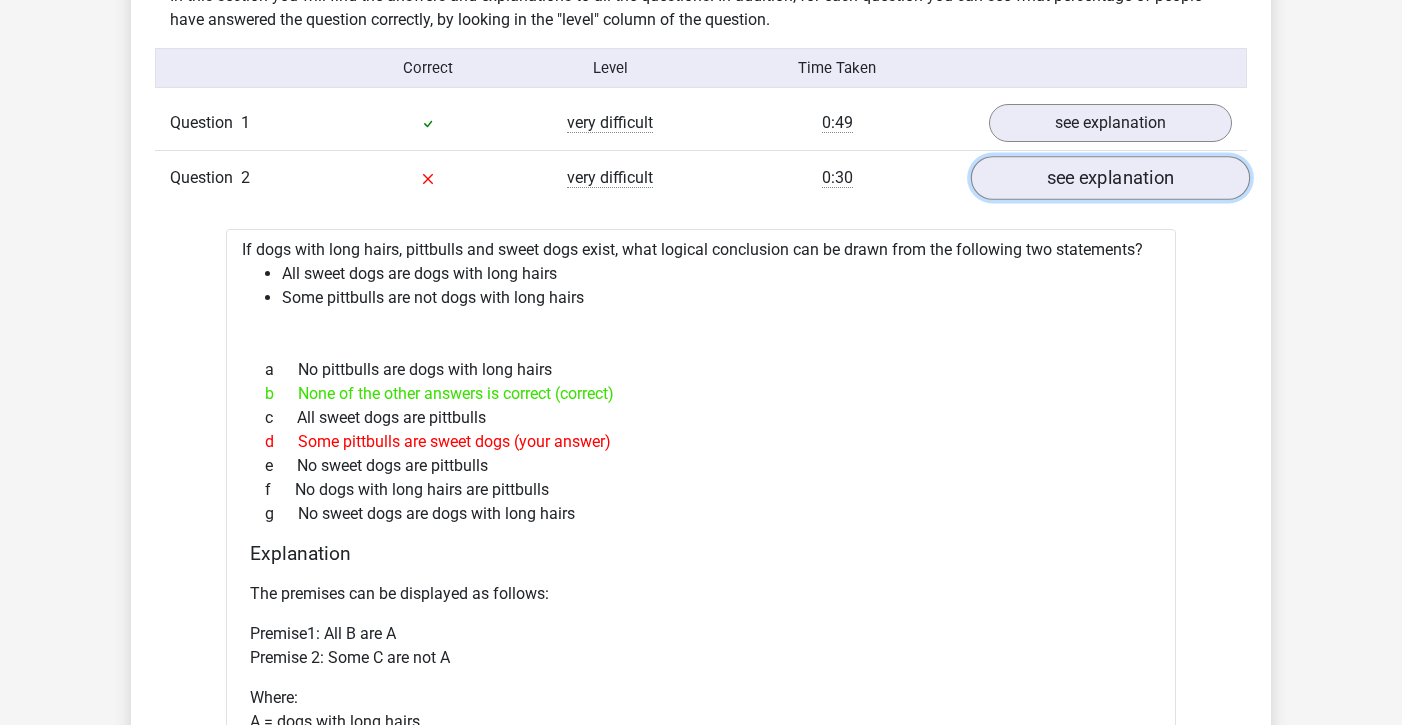 click on "see explanation" at bounding box center (1110, 179) 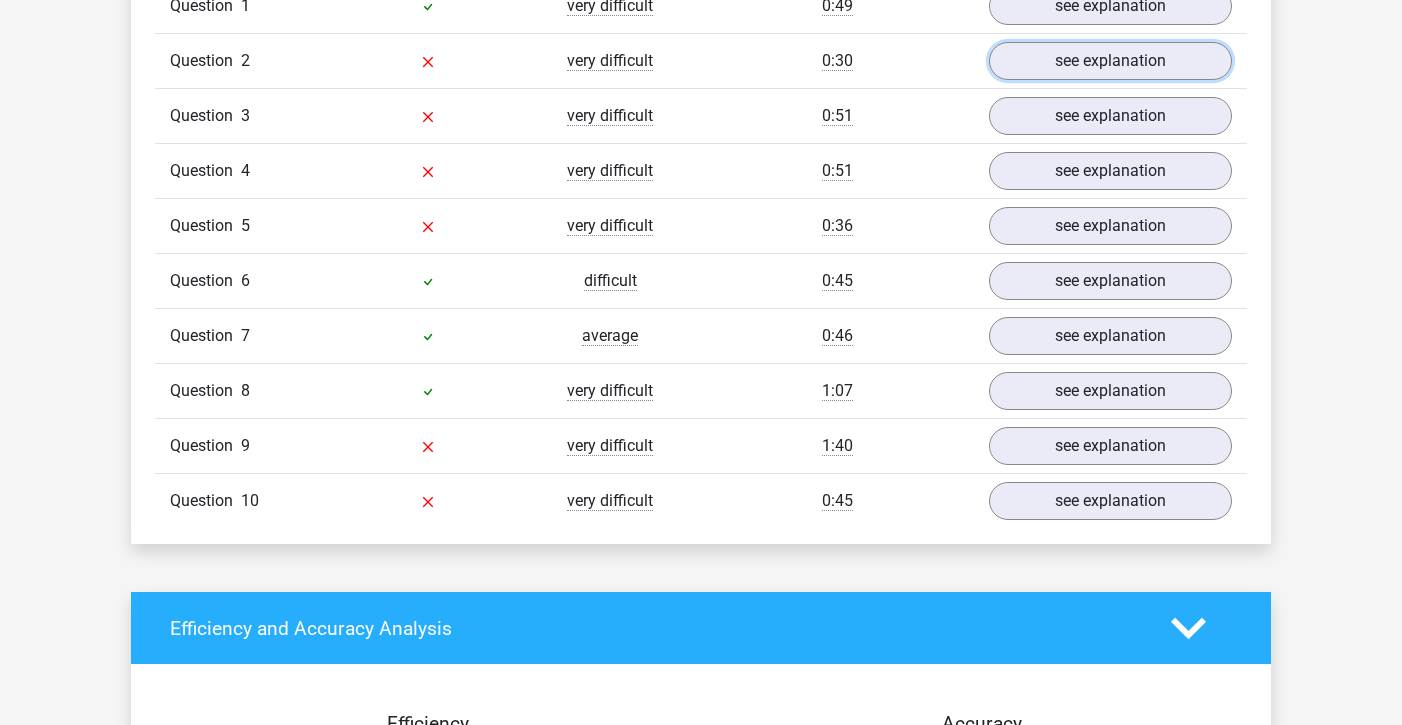 scroll, scrollTop: 1730, scrollLeft: 0, axis: vertical 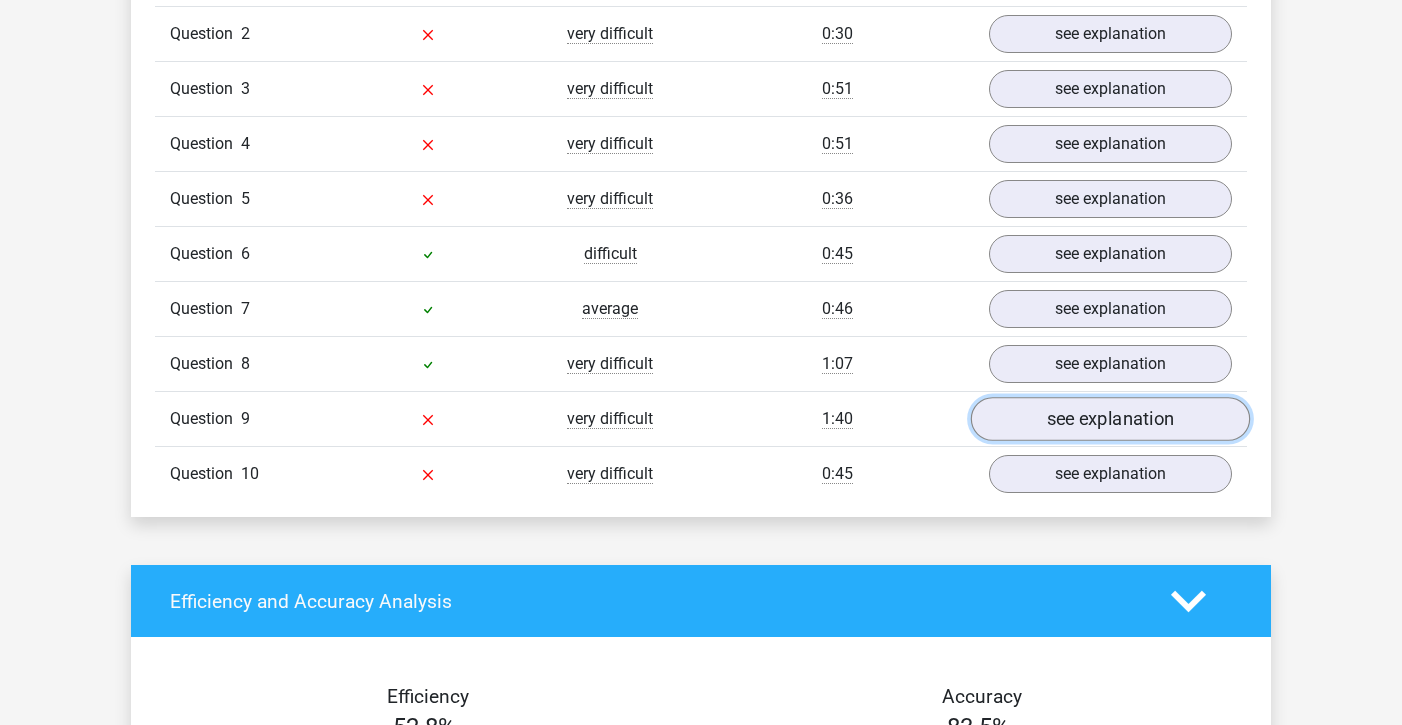 click on "see explanation" at bounding box center [1110, 420] 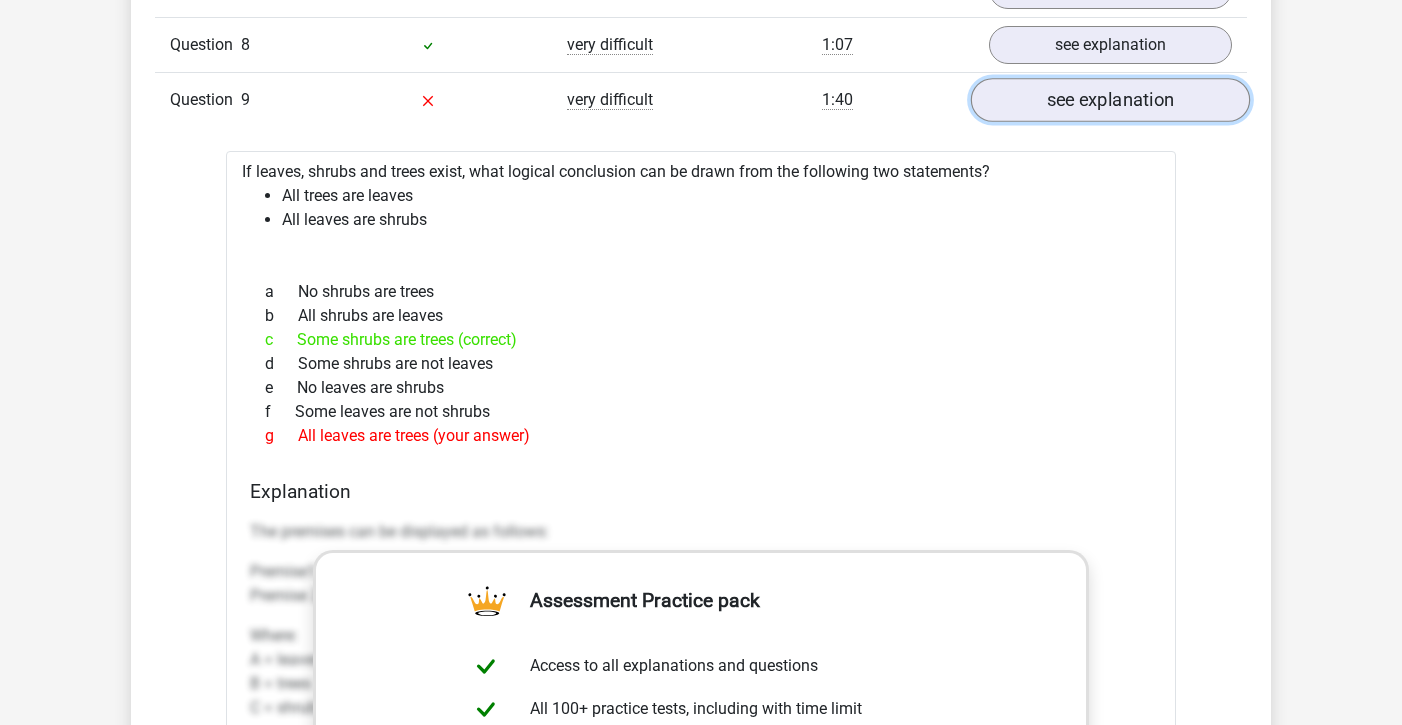 scroll, scrollTop: 2154, scrollLeft: 0, axis: vertical 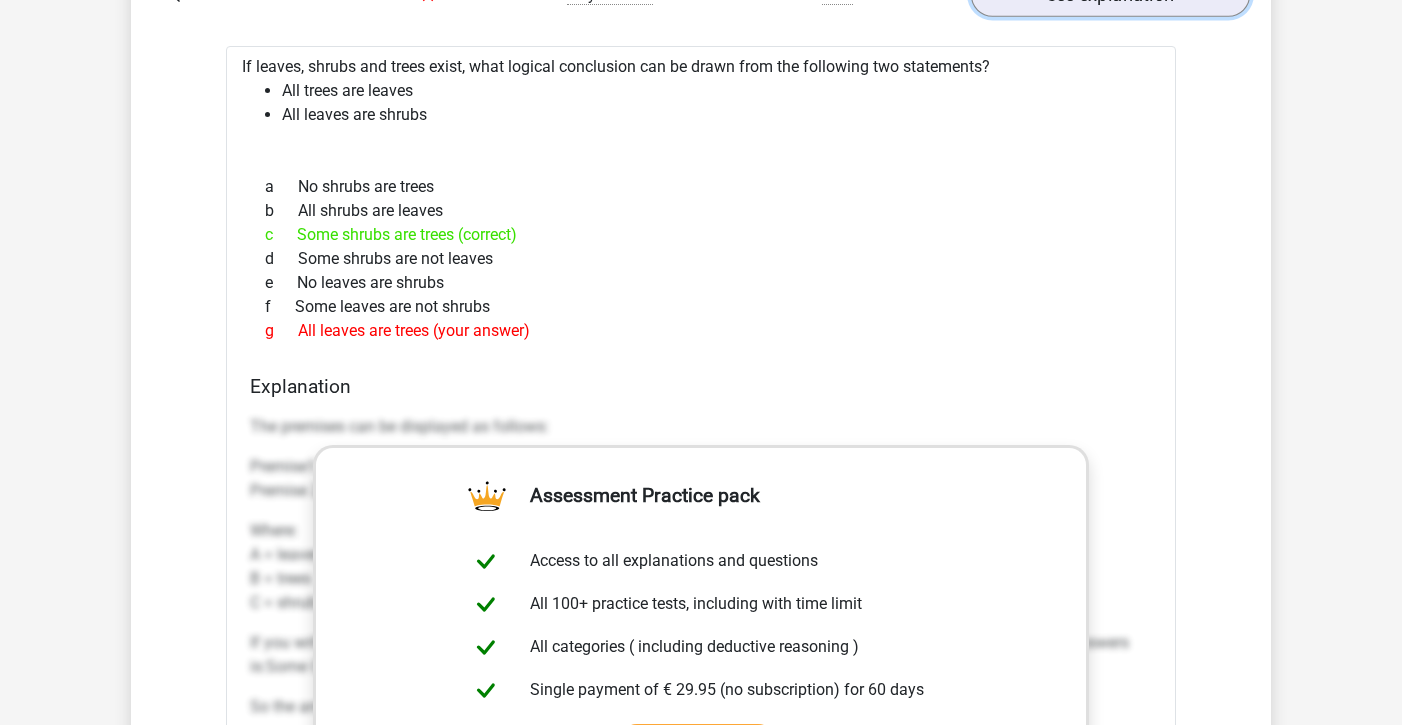 click on "see explanation" at bounding box center [1110, -4] 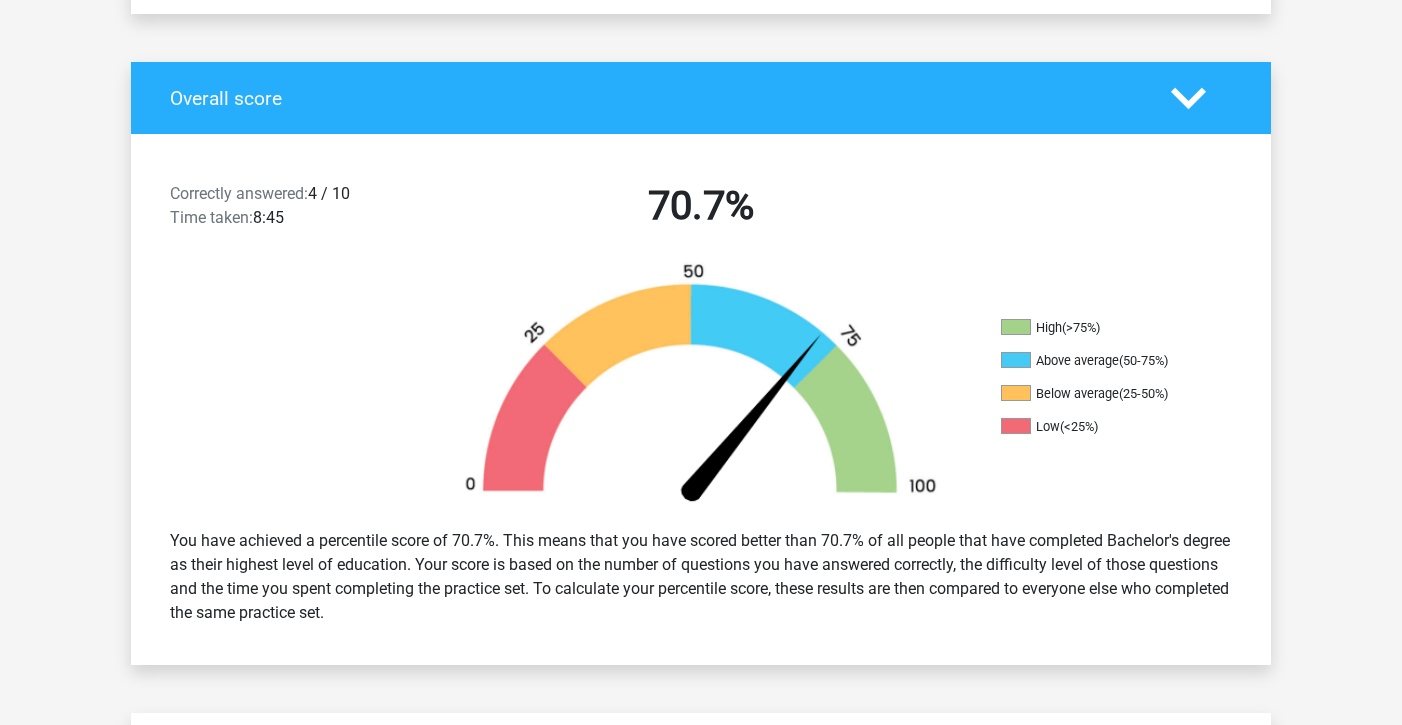 scroll, scrollTop: 381, scrollLeft: 0, axis: vertical 